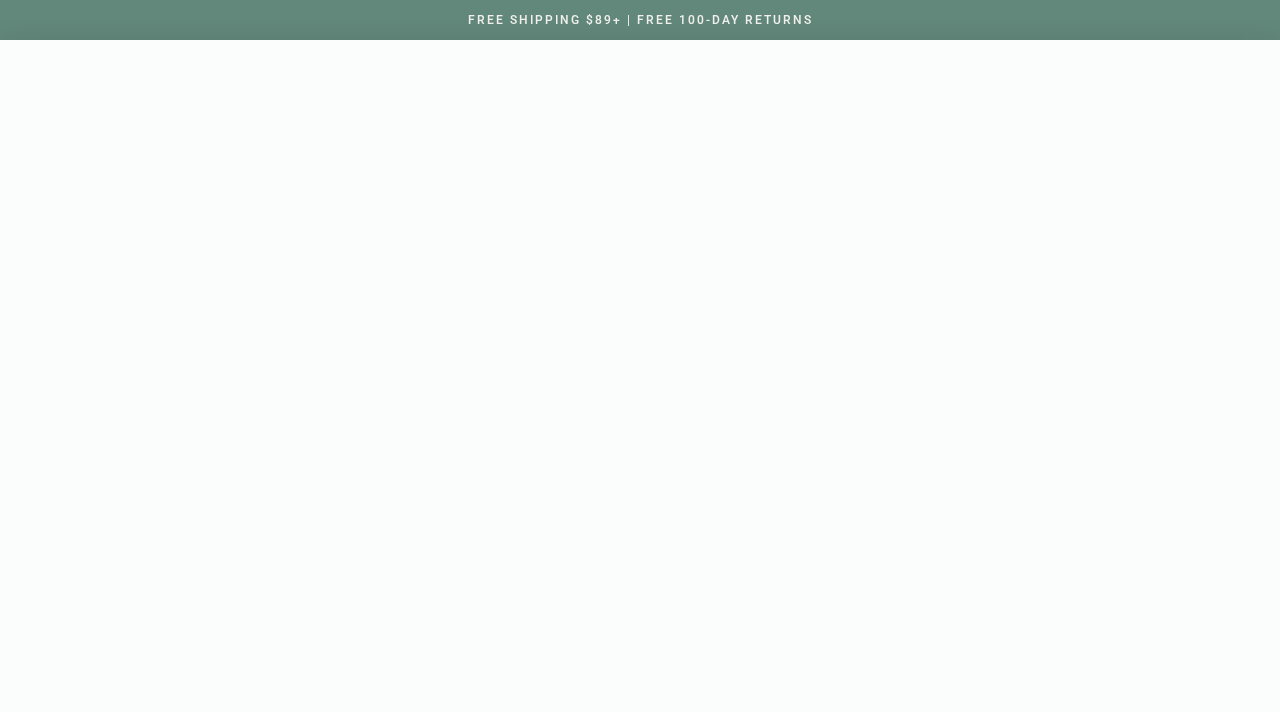 scroll, scrollTop: 0, scrollLeft: 0, axis: both 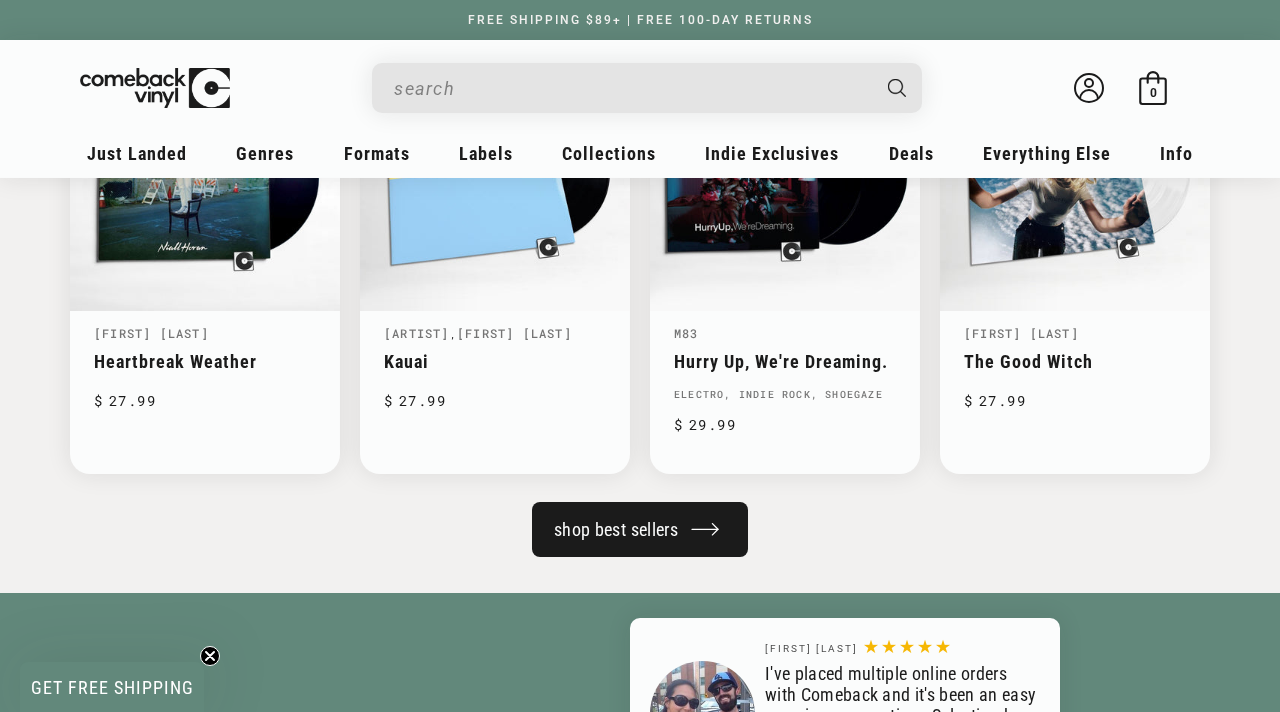 click on "shop best sellers" at bounding box center (640, 529) 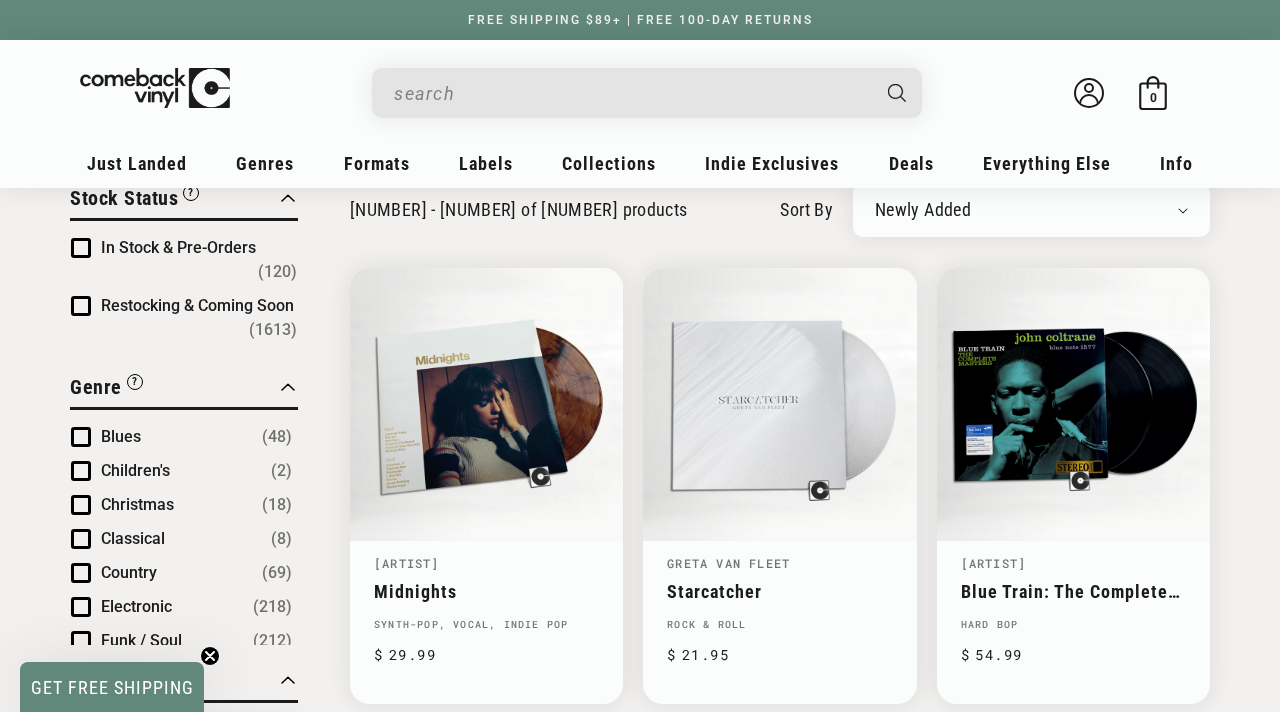 scroll, scrollTop: 1181, scrollLeft: 0, axis: vertical 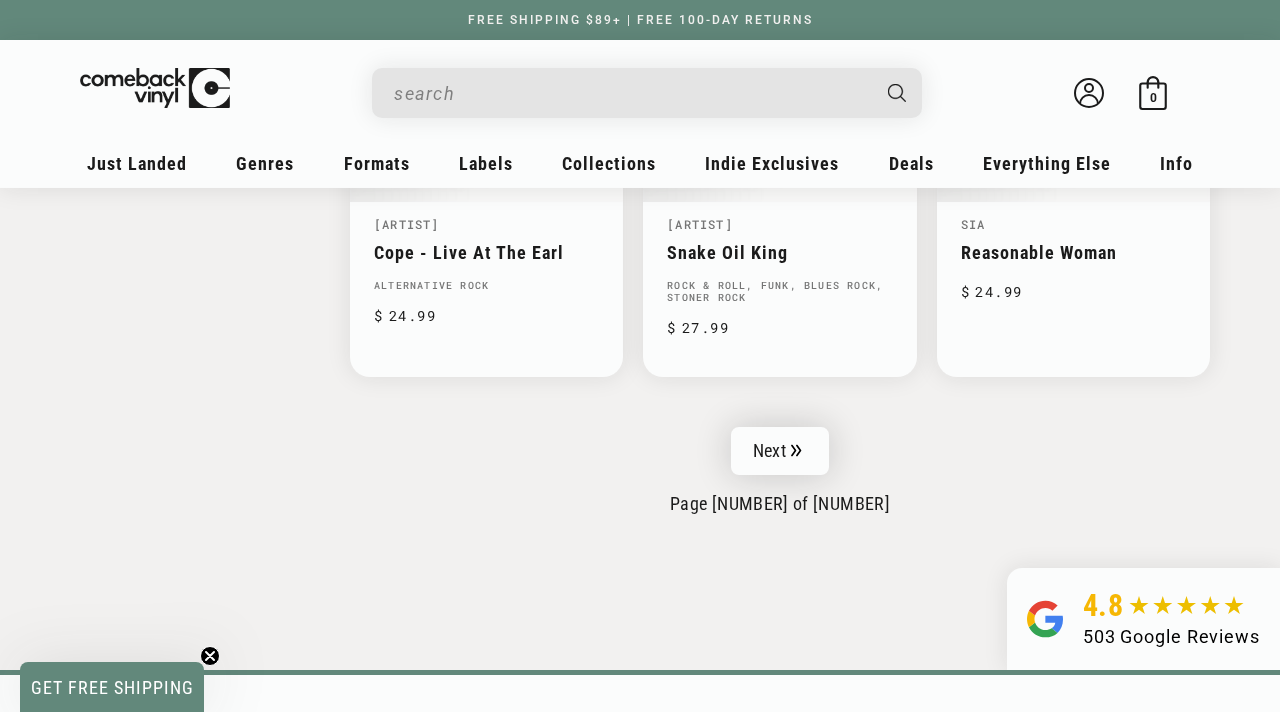 click on "Next" at bounding box center (780, 451) 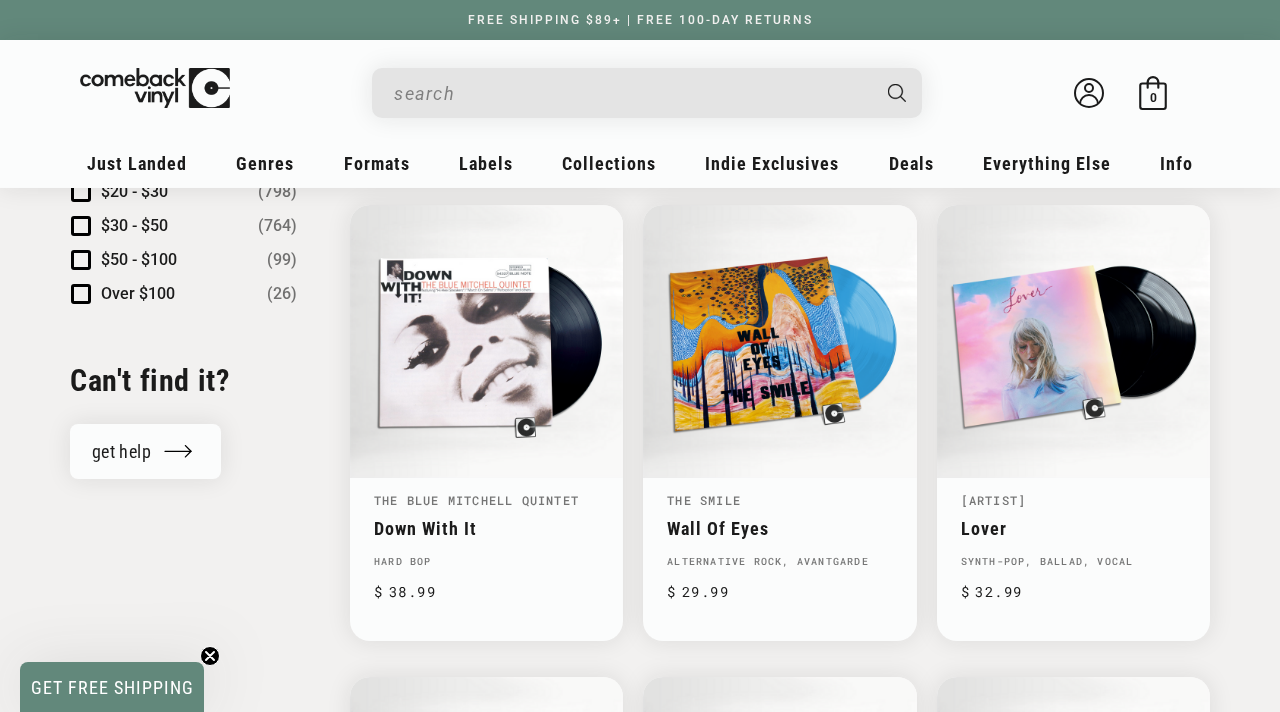 scroll, scrollTop: 2108, scrollLeft: 0, axis: vertical 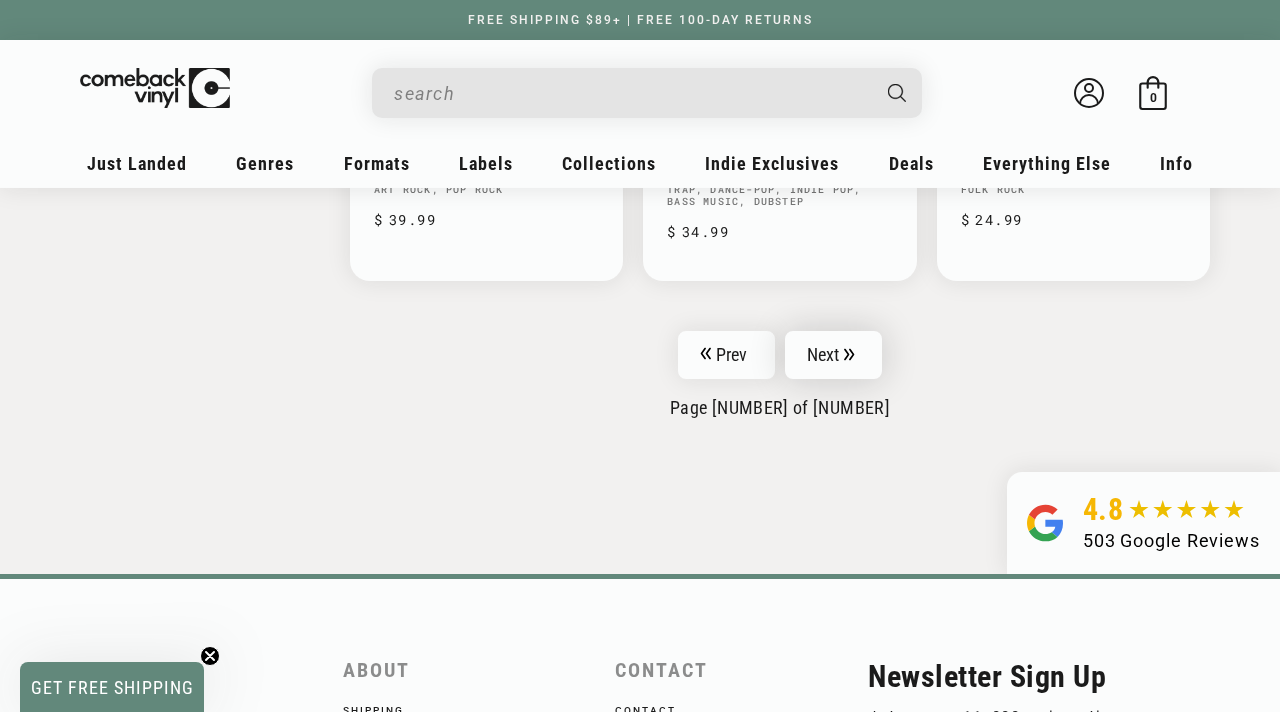 click on "Next" at bounding box center [834, 355] 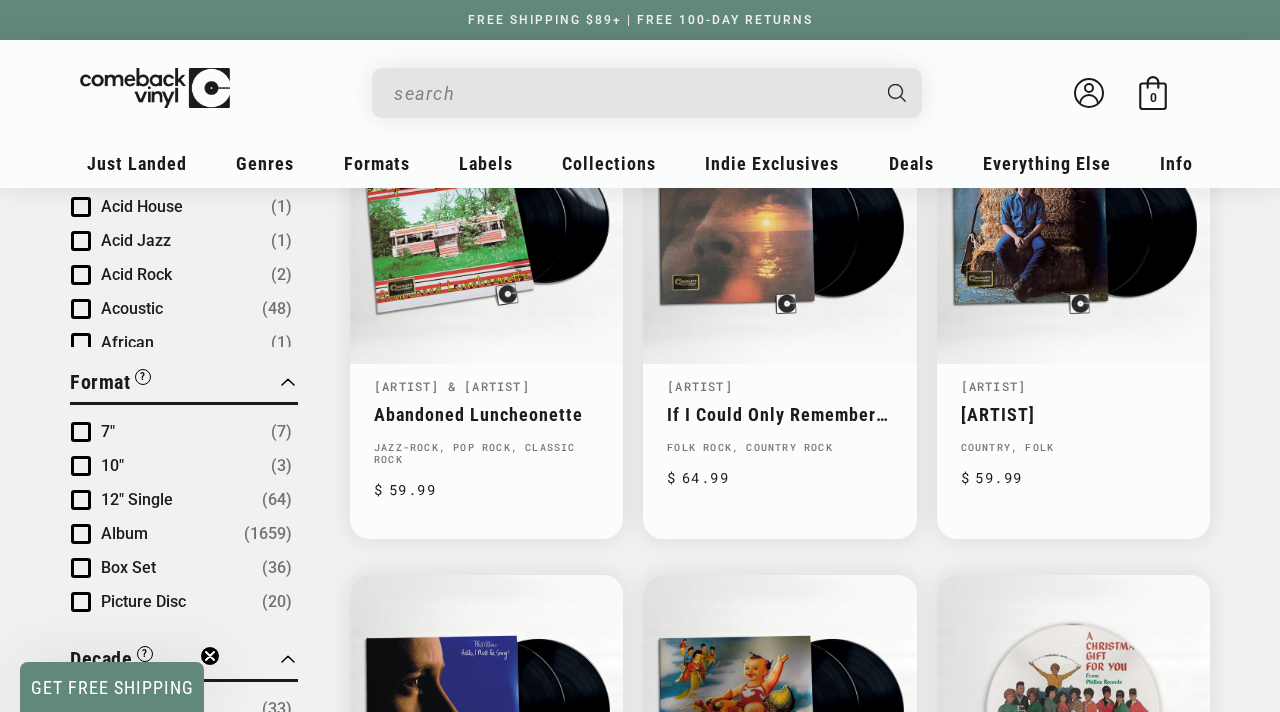 scroll, scrollTop: 0, scrollLeft: 0, axis: both 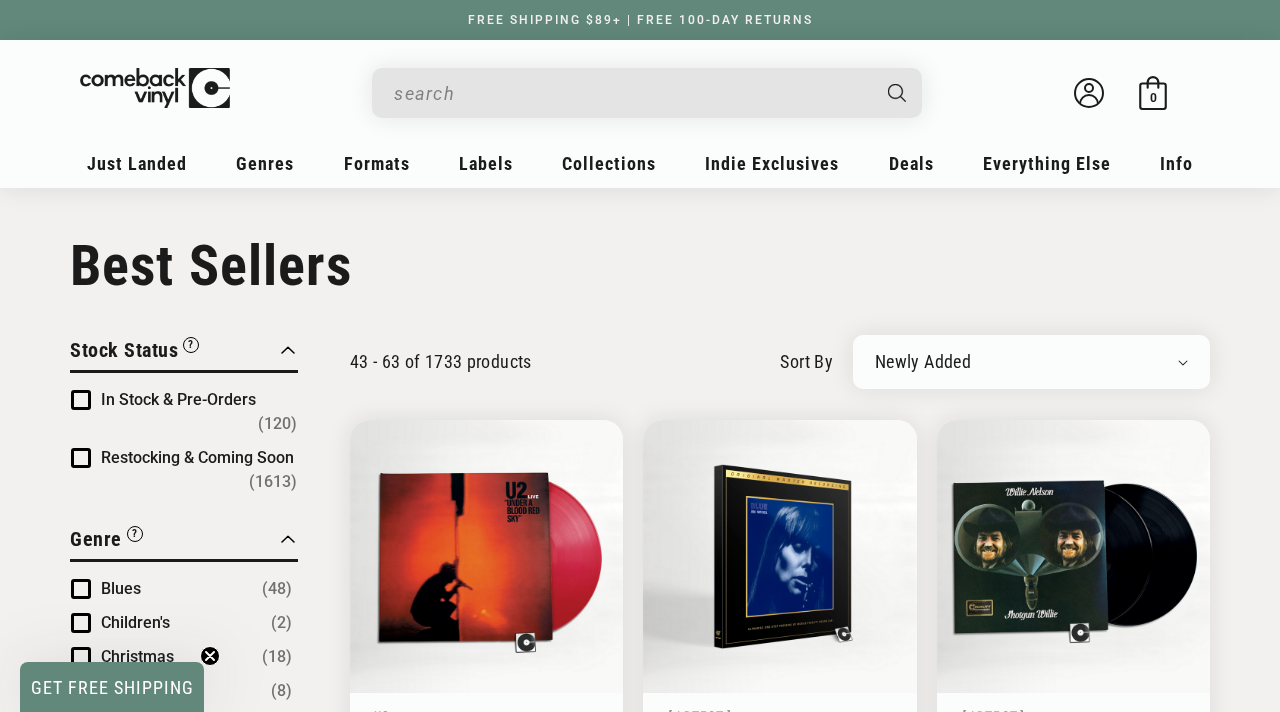 click at bounding box center (631, 93) 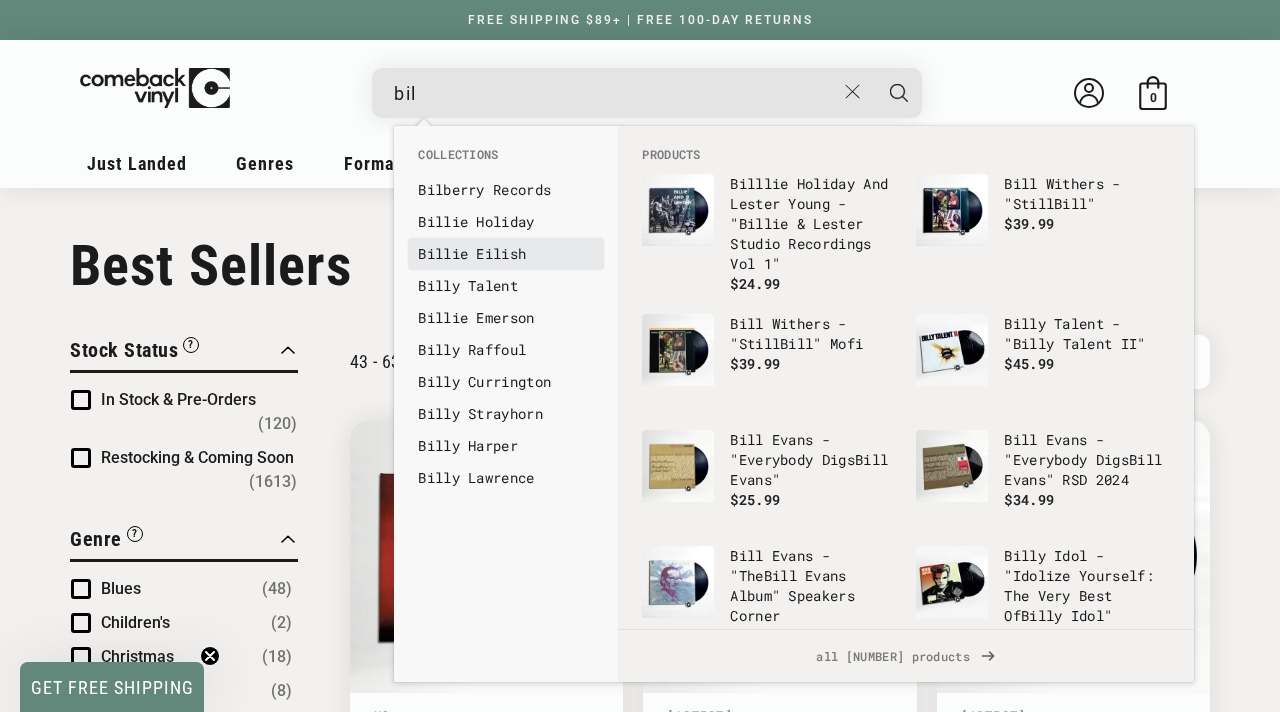 type on "bil" 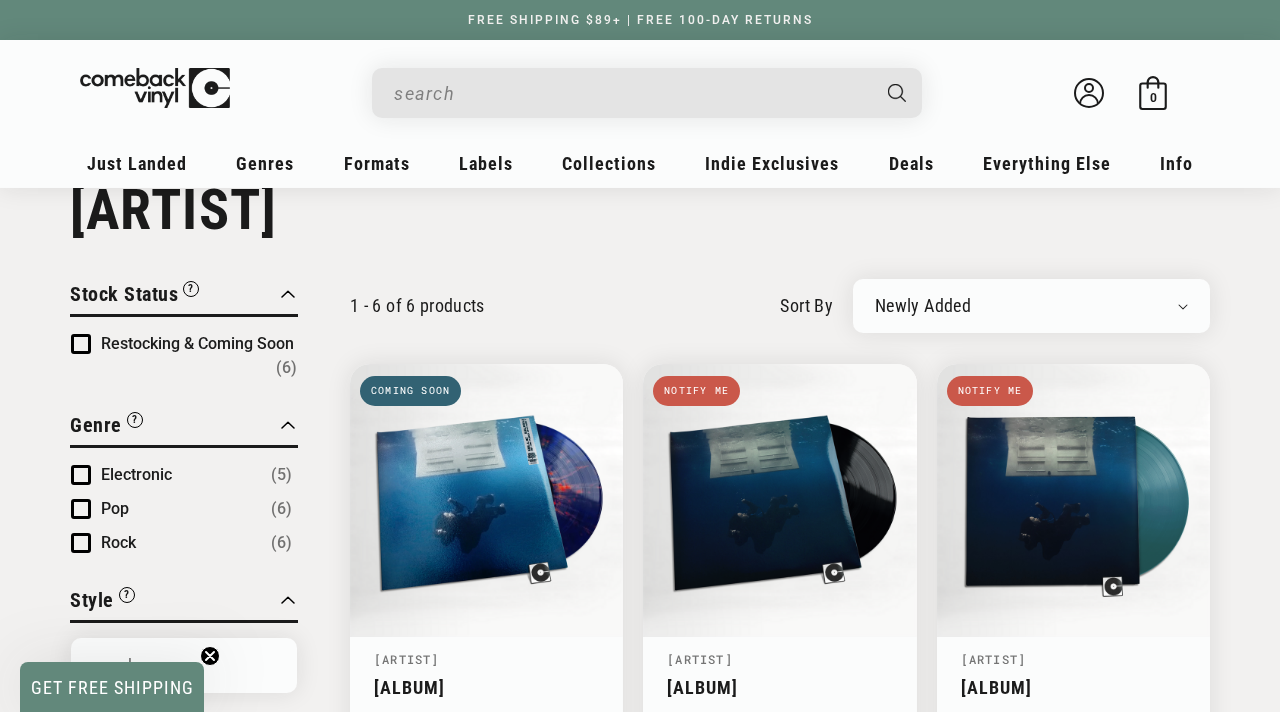 scroll, scrollTop: 0, scrollLeft: 0, axis: both 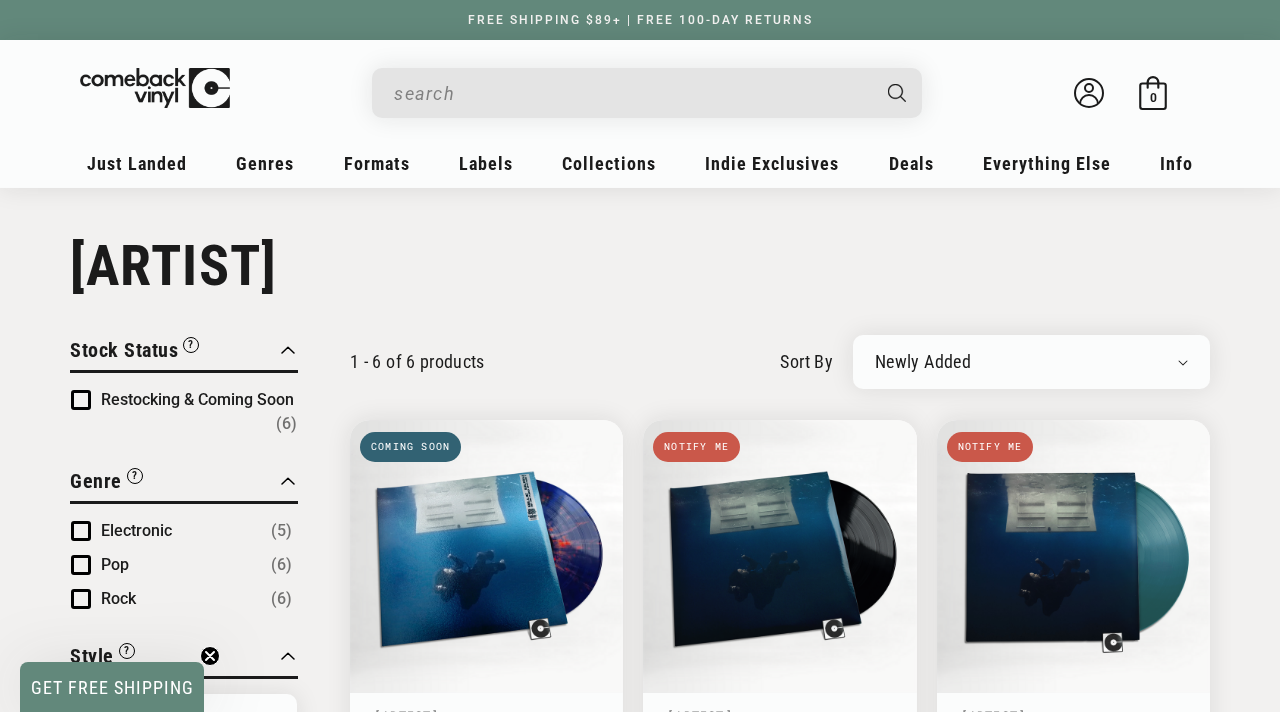click at bounding box center (631, 93) 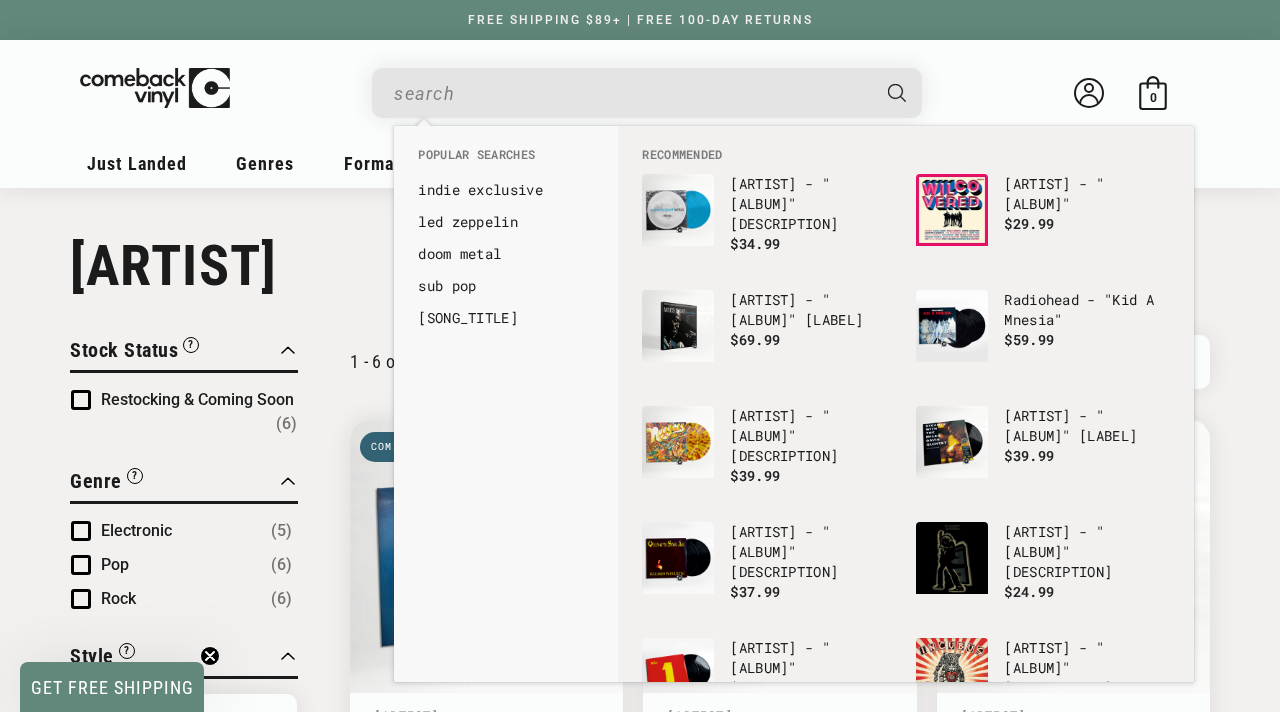 click on "Collection:  Billie Eilish" at bounding box center [640, 266] 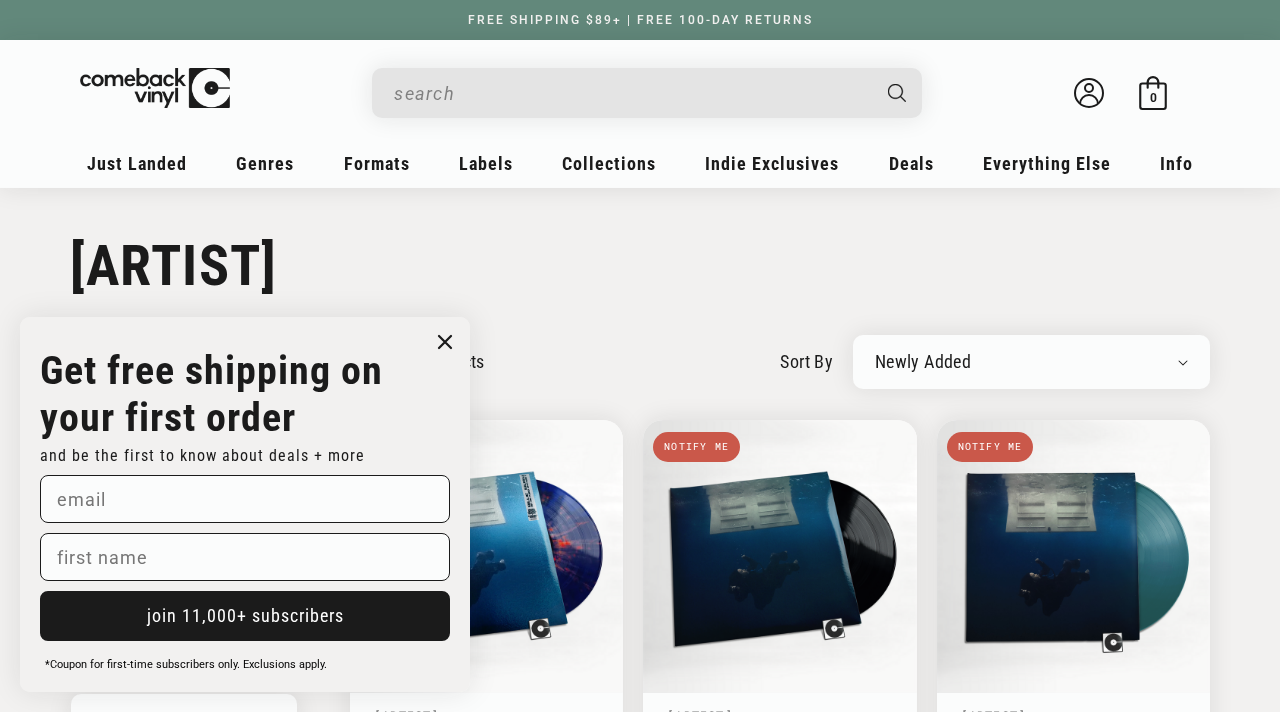 click 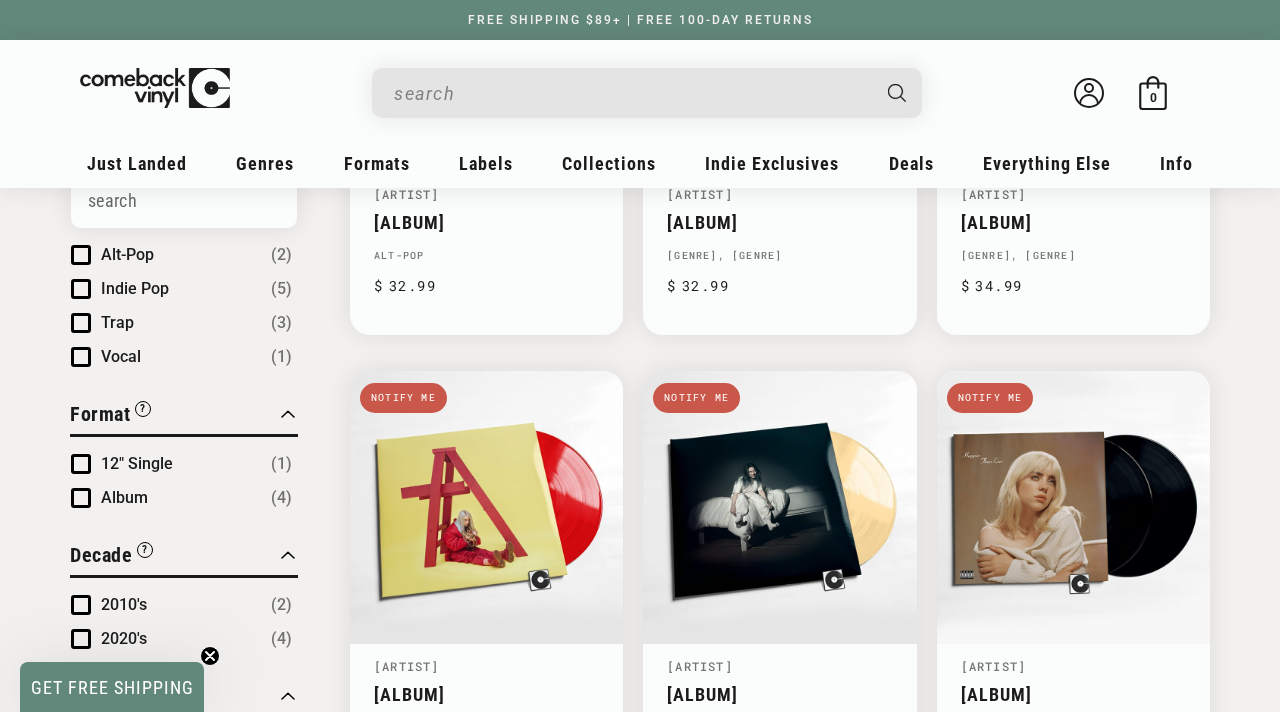 scroll, scrollTop: 525, scrollLeft: 0, axis: vertical 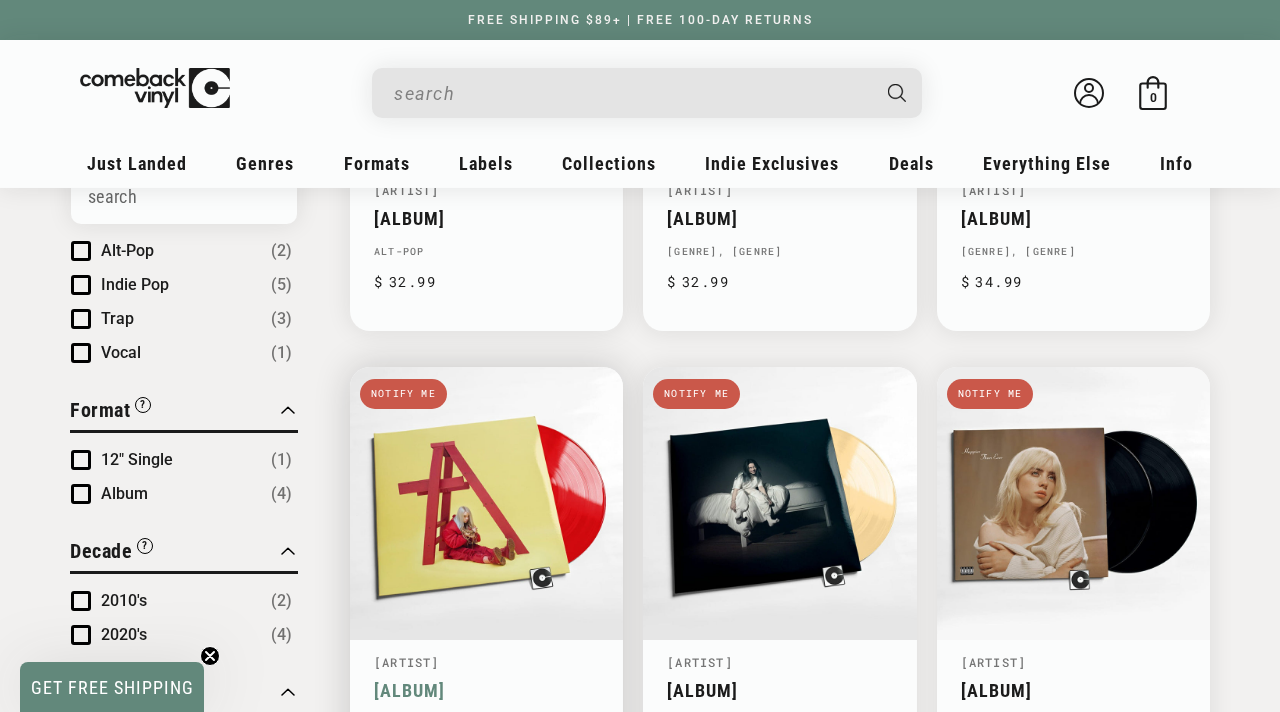click on "Dont Smile At Me" at bounding box center [486, 690] 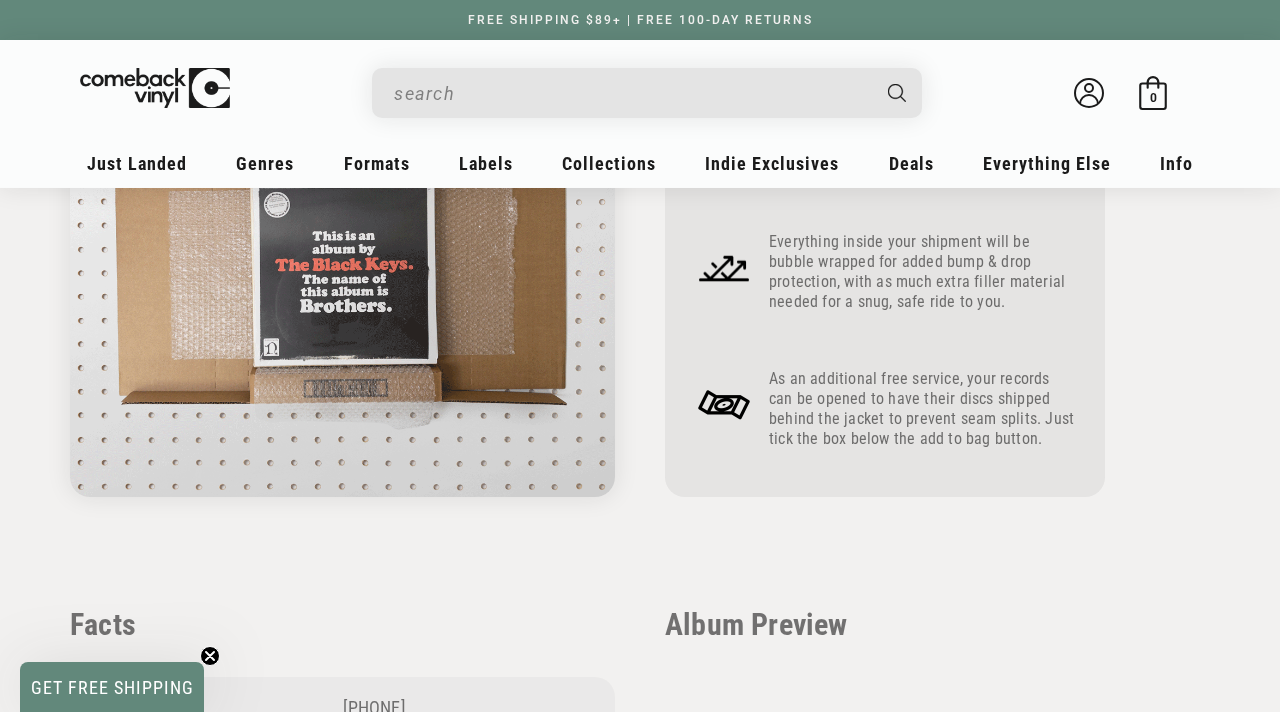 scroll, scrollTop: 549, scrollLeft: 0, axis: vertical 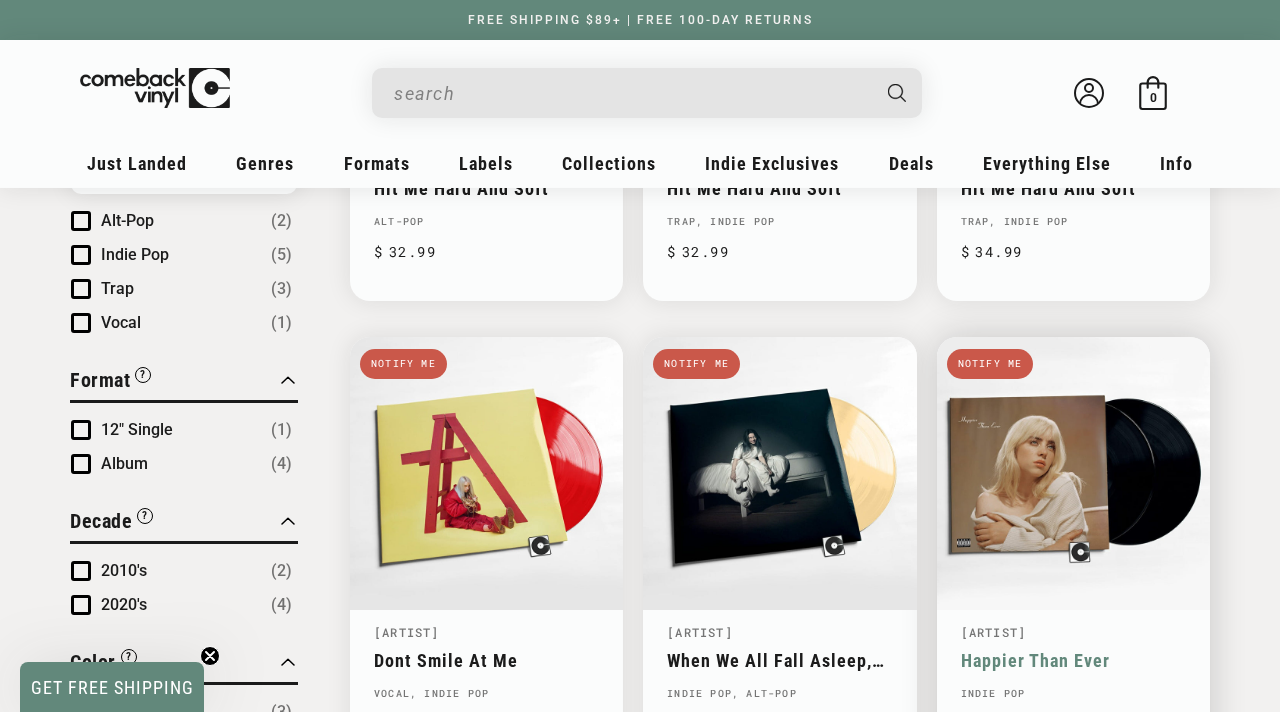 click on "Happier Than Ever" at bounding box center [1073, 660] 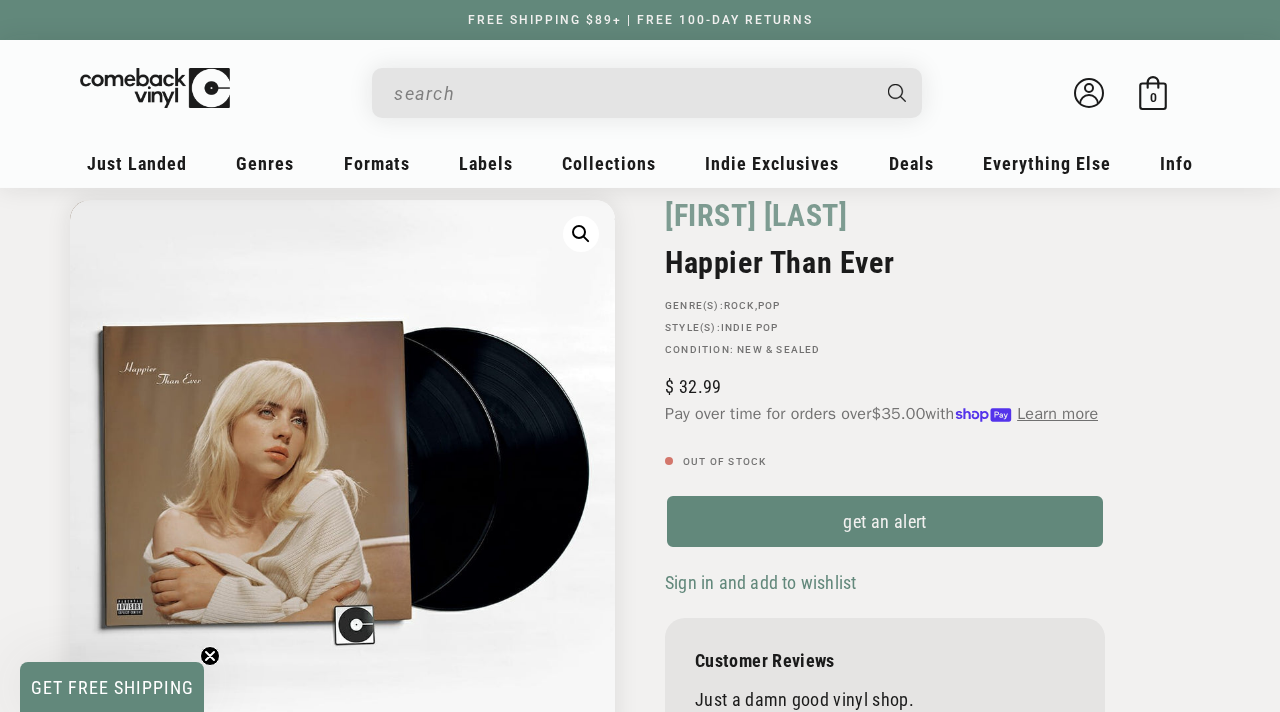 scroll, scrollTop: 0, scrollLeft: 0, axis: both 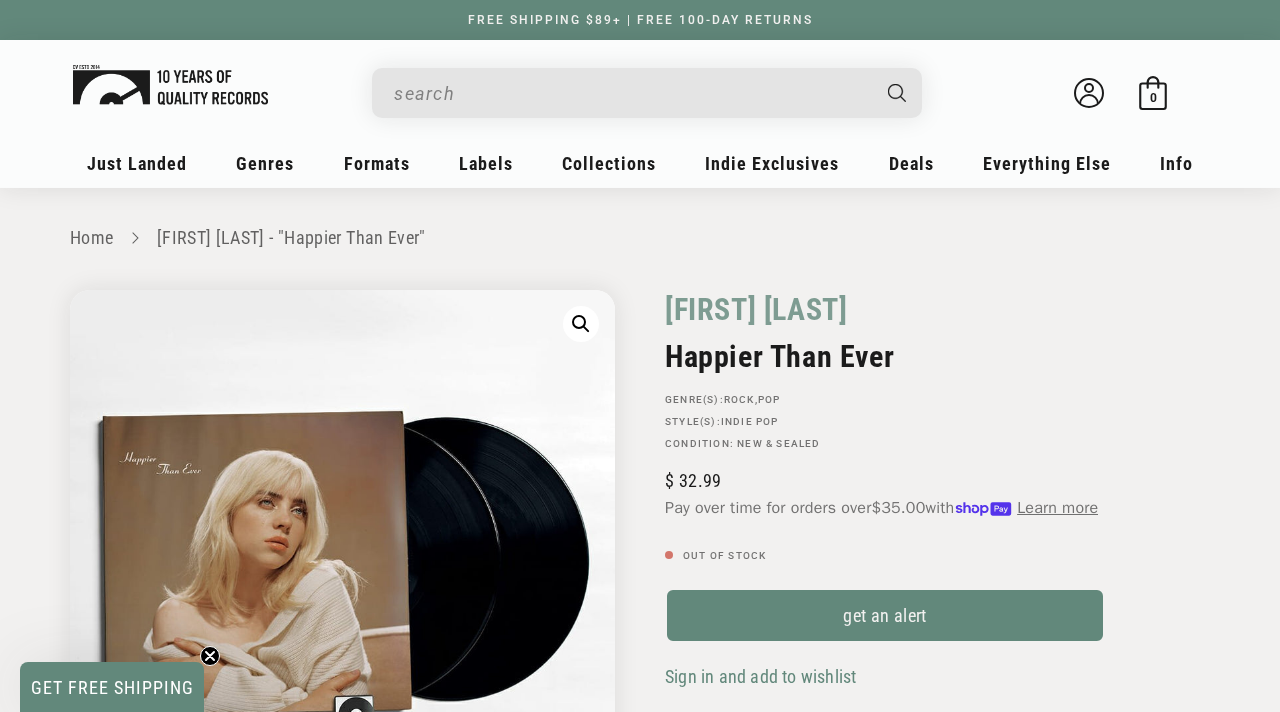 click at bounding box center [170, 85] 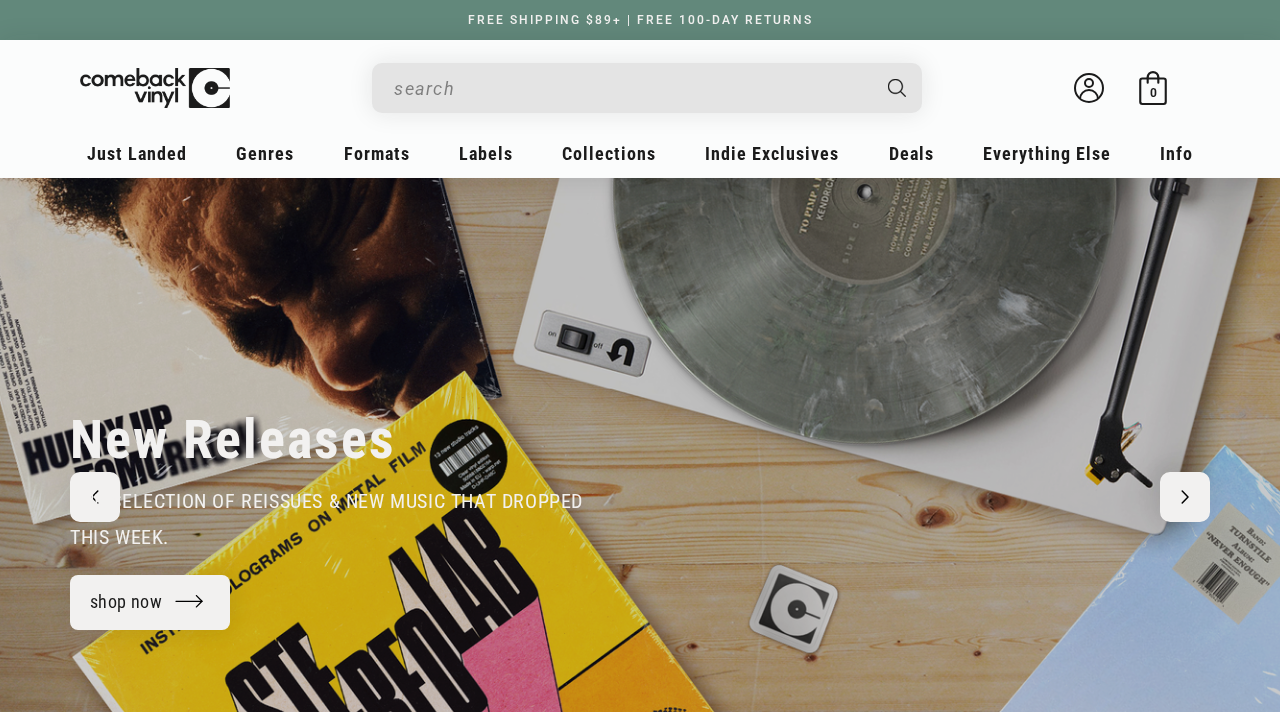 scroll, scrollTop: 0, scrollLeft: 0, axis: both 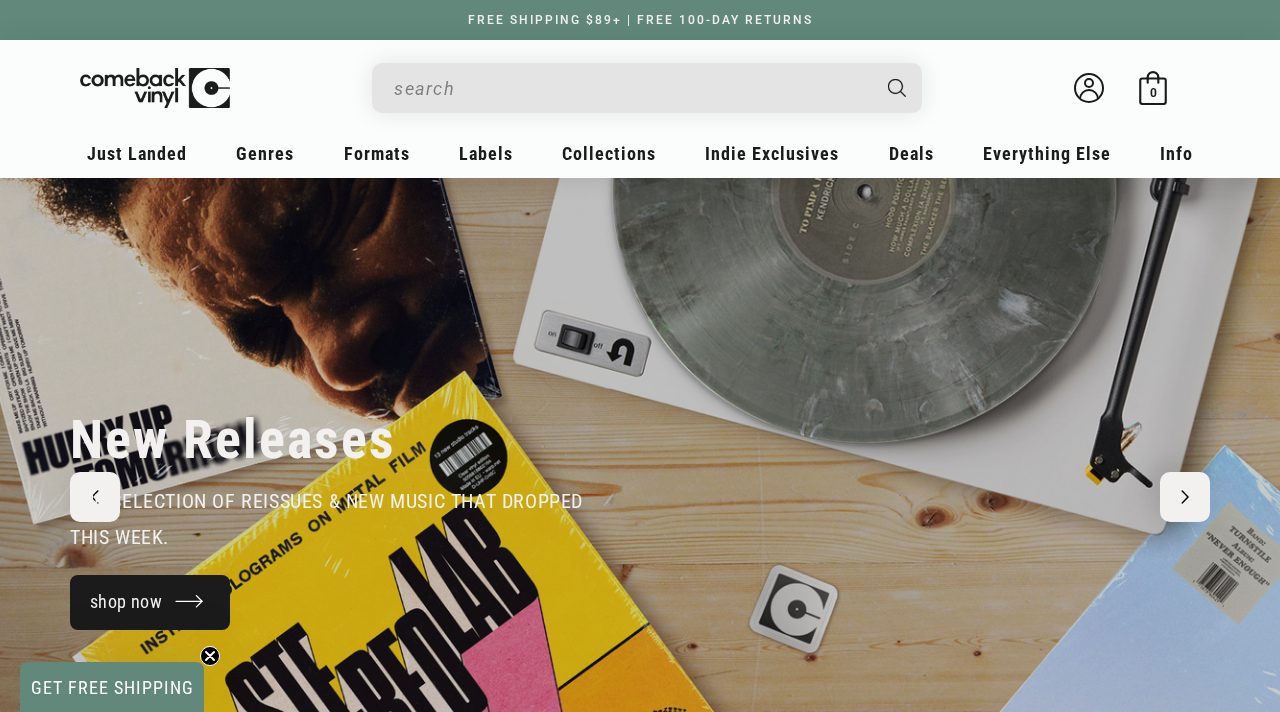 click on "shop now" at bounding box center (150, 602) 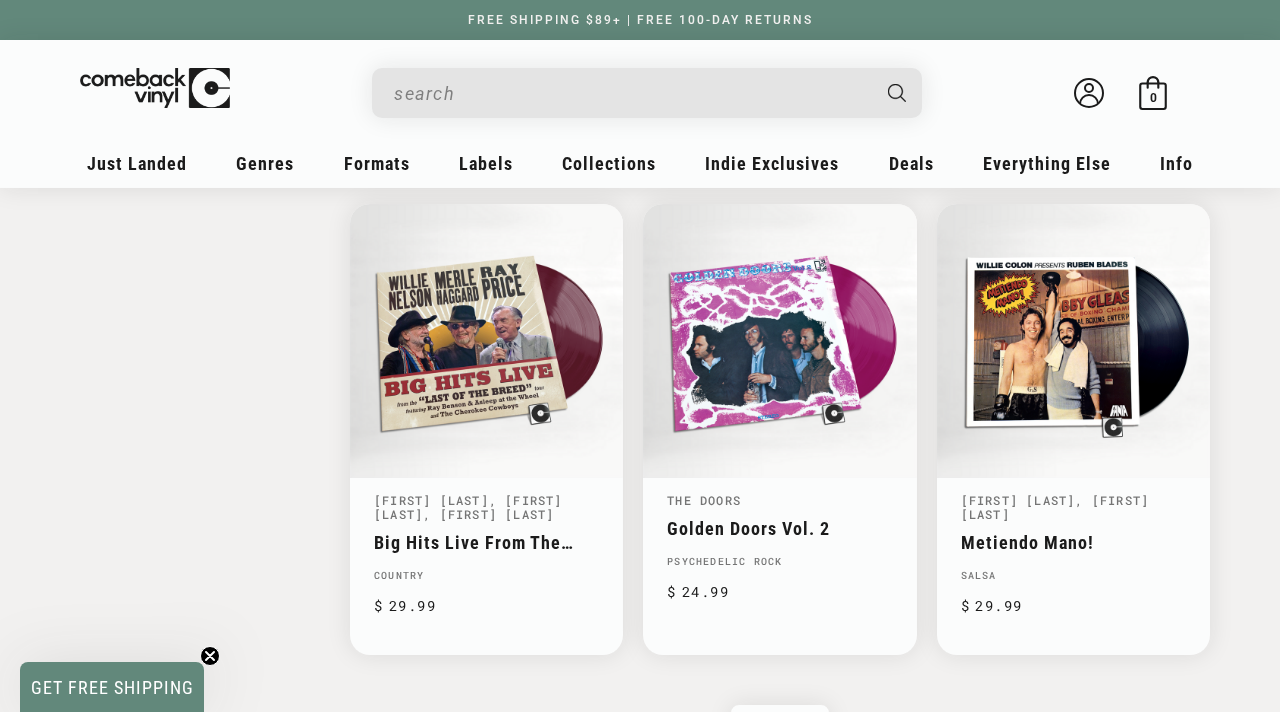 scroll, scrollTop: 3072, scrollLeft: 0, axis: vertical 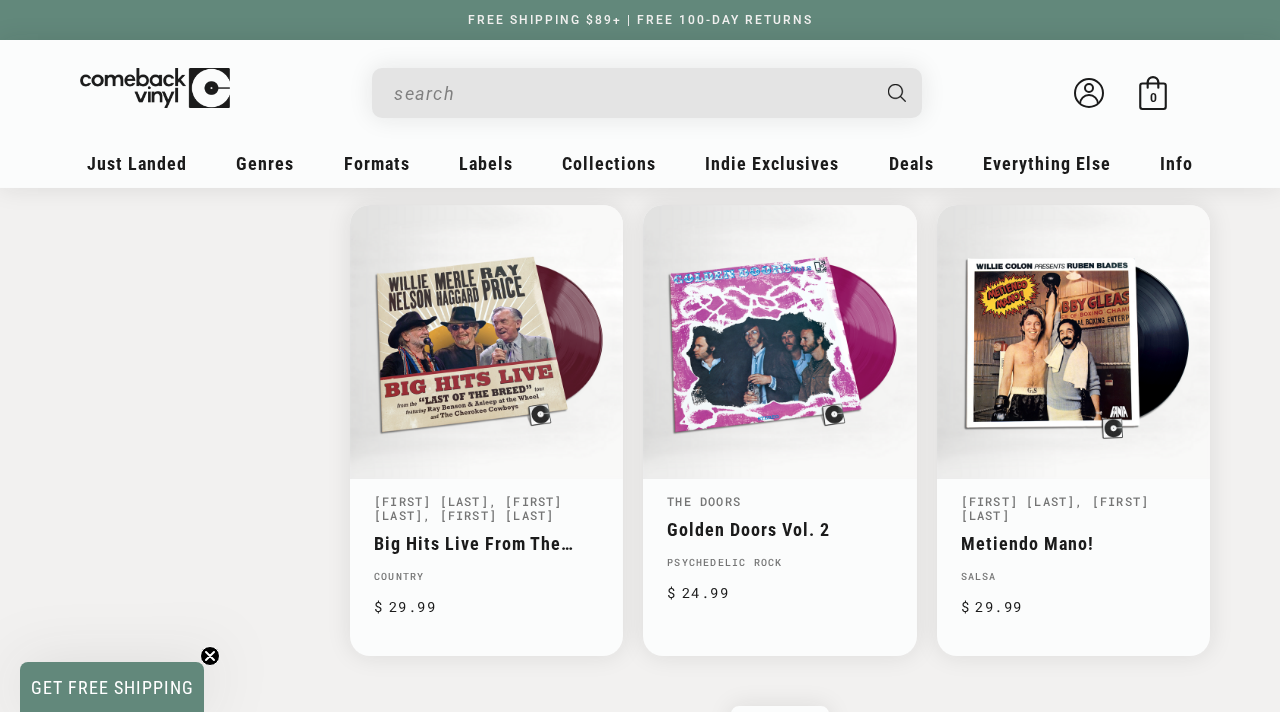 click at bounding box center (631, 93) 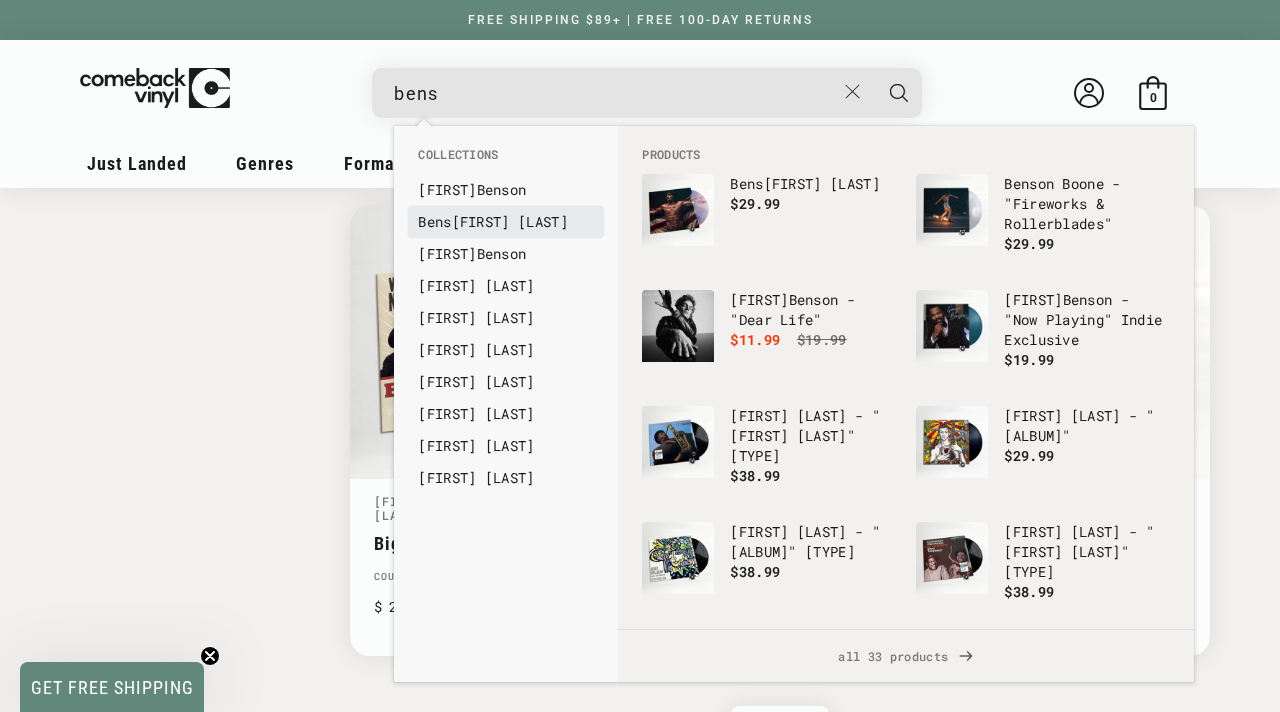 type on "bens" 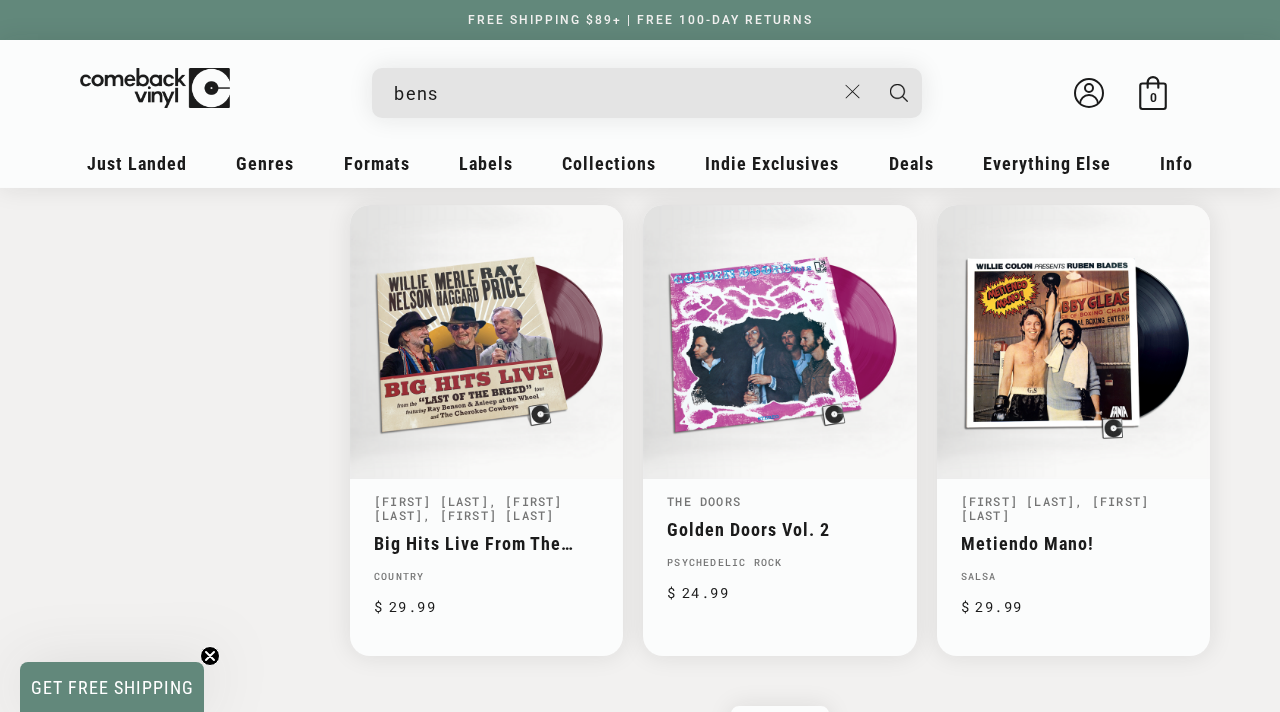 click on "bens" at bounding box center [614, 93] 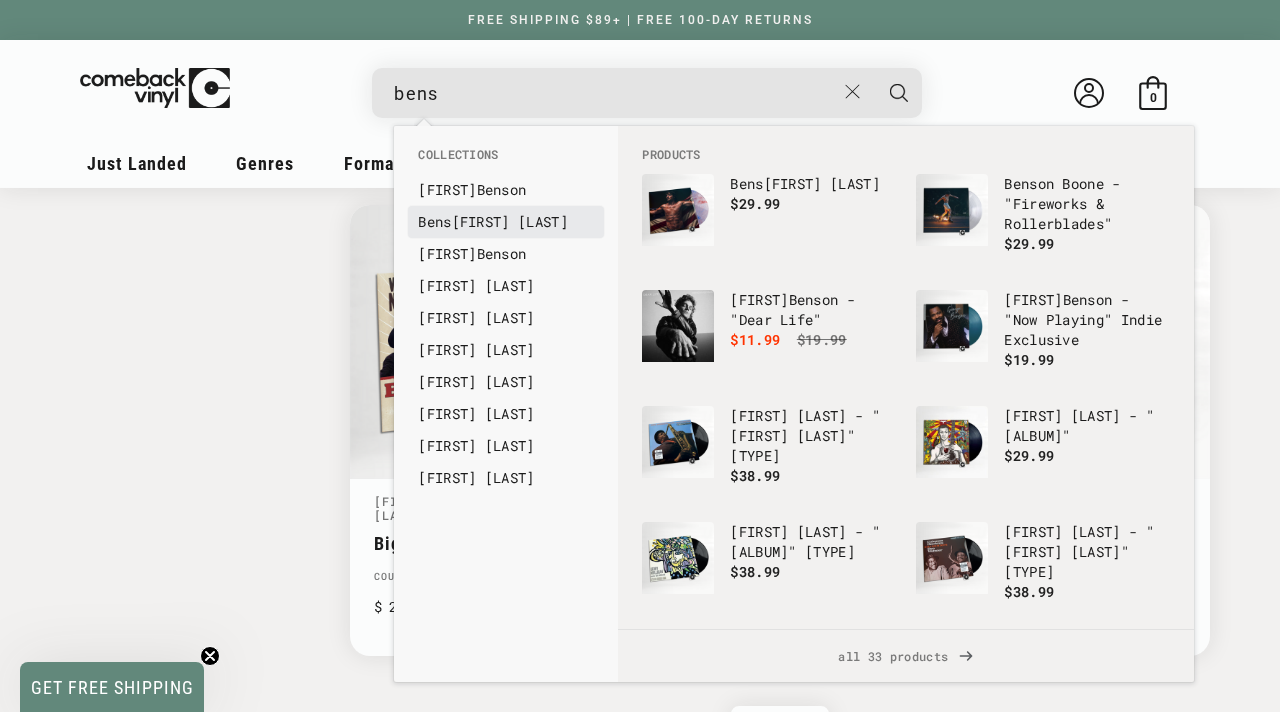 click on "Bens" at bounding box center (434, 221) 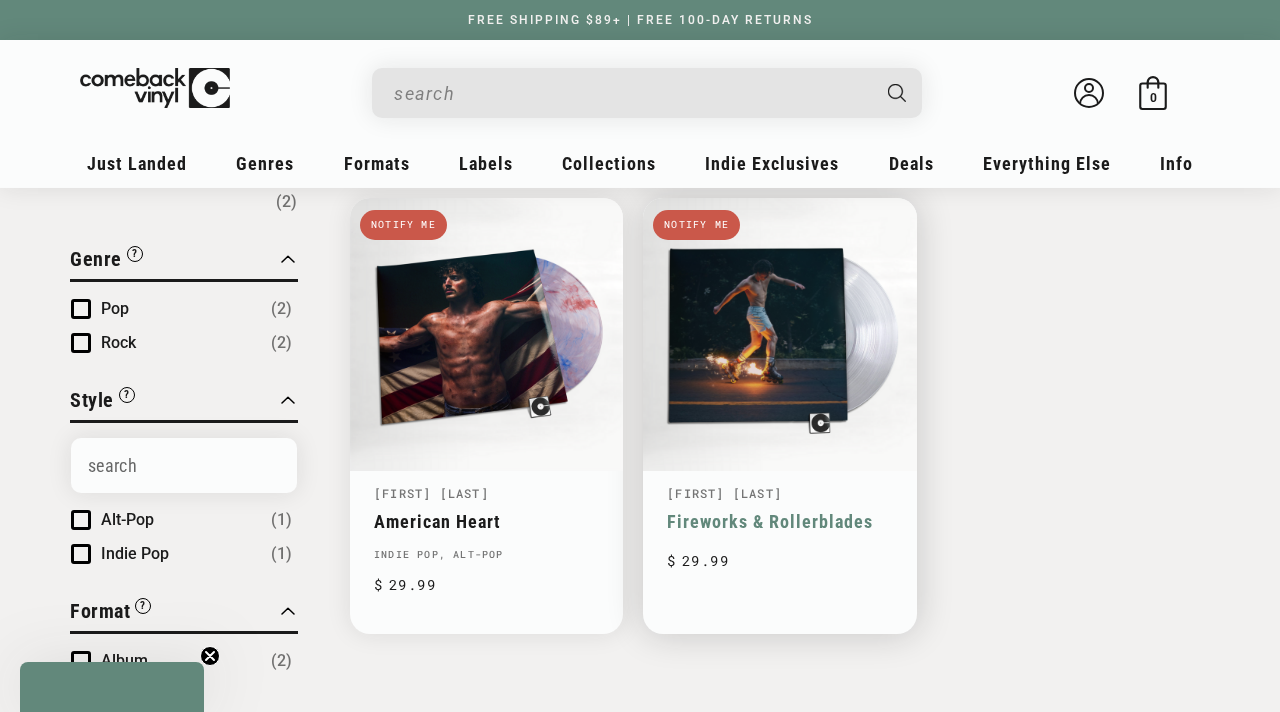 scroll, scrollTop: 222, scrollLeft: 0, axis: vertical 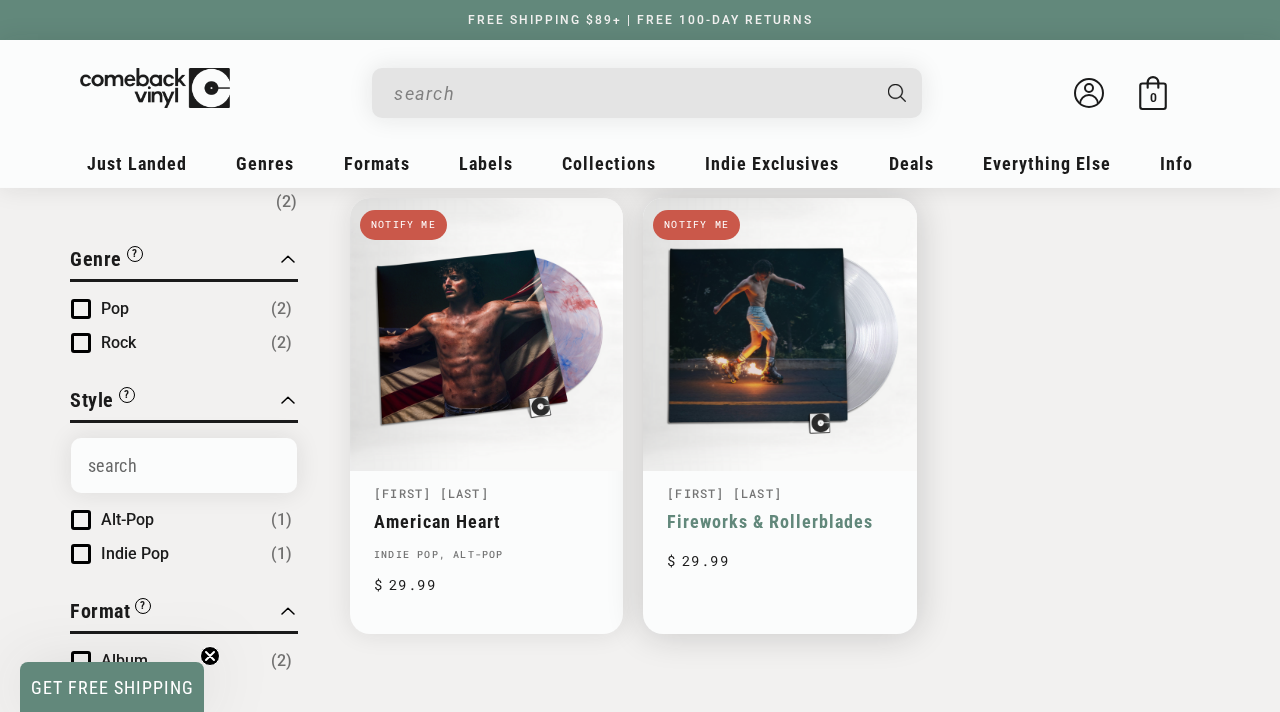 click on "Fireworks & Rollerblades" at bounding box center (779, 521) 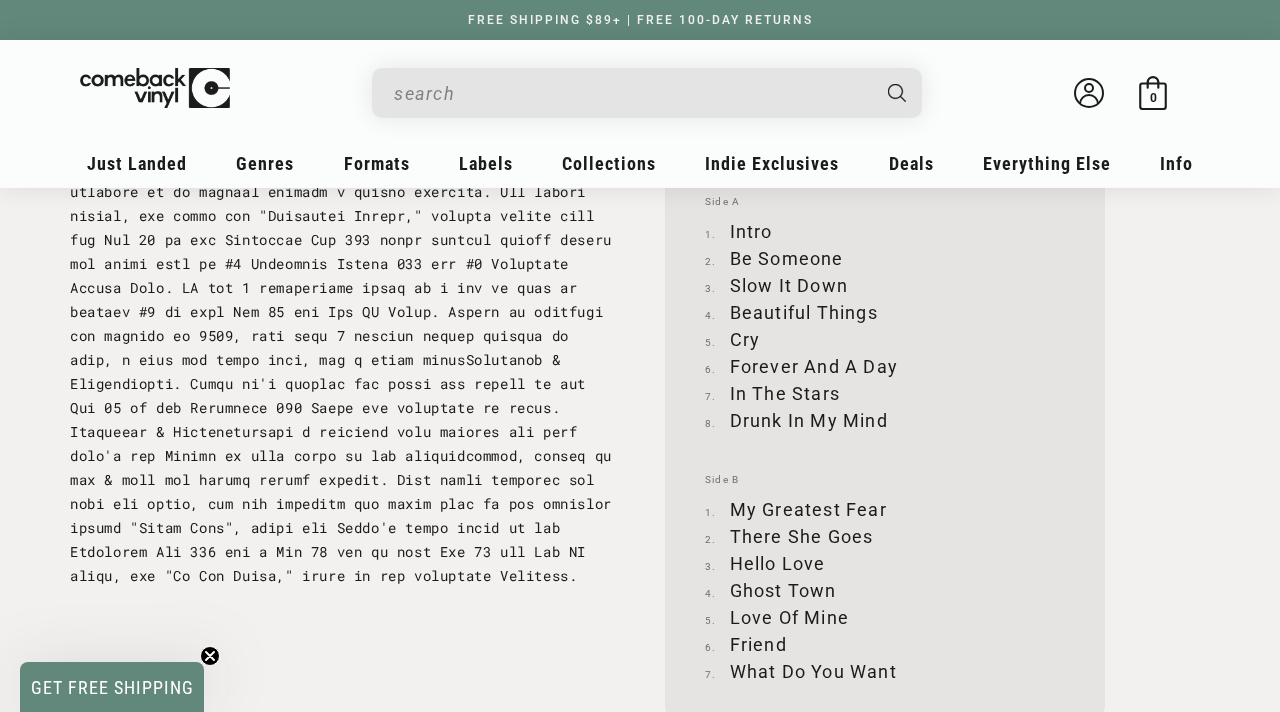 scroll, scrollTop: 2088, scrollLeft: 0, axis: vertical 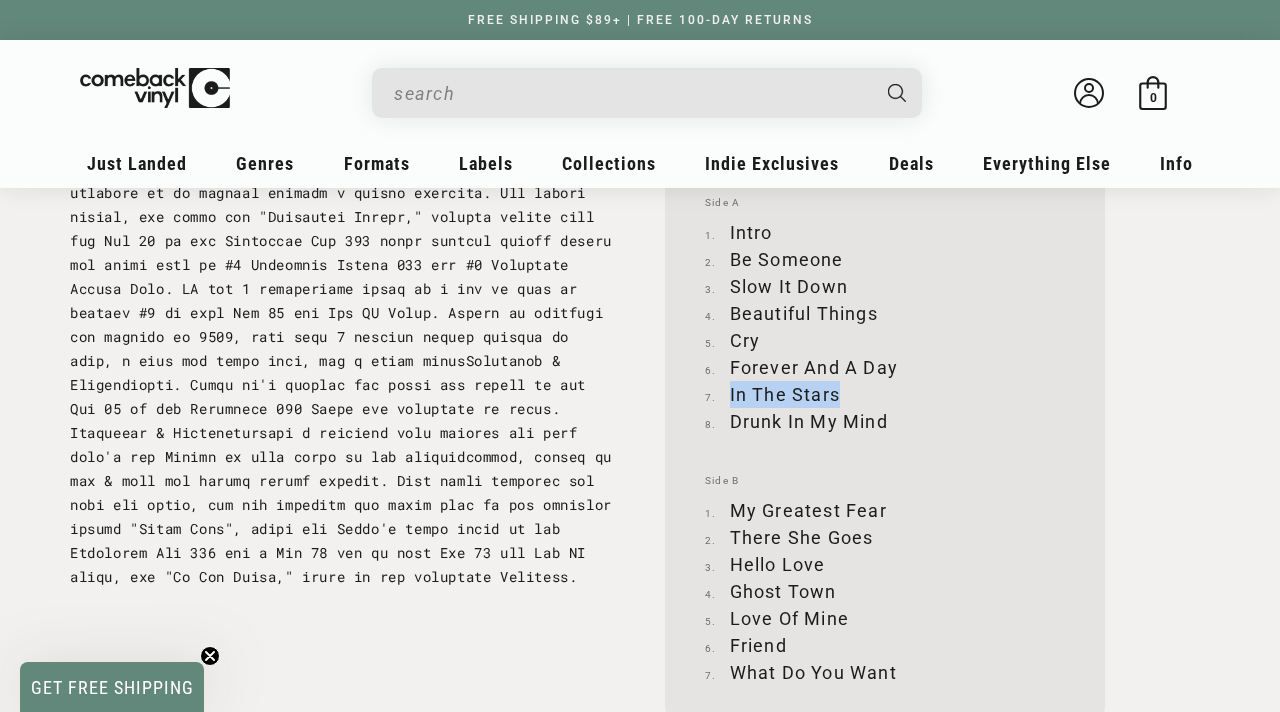 drag, startPoint x: 729, startPoint y: 397, endPoint x: 843, endPoint y: 390, distance: 114.21471 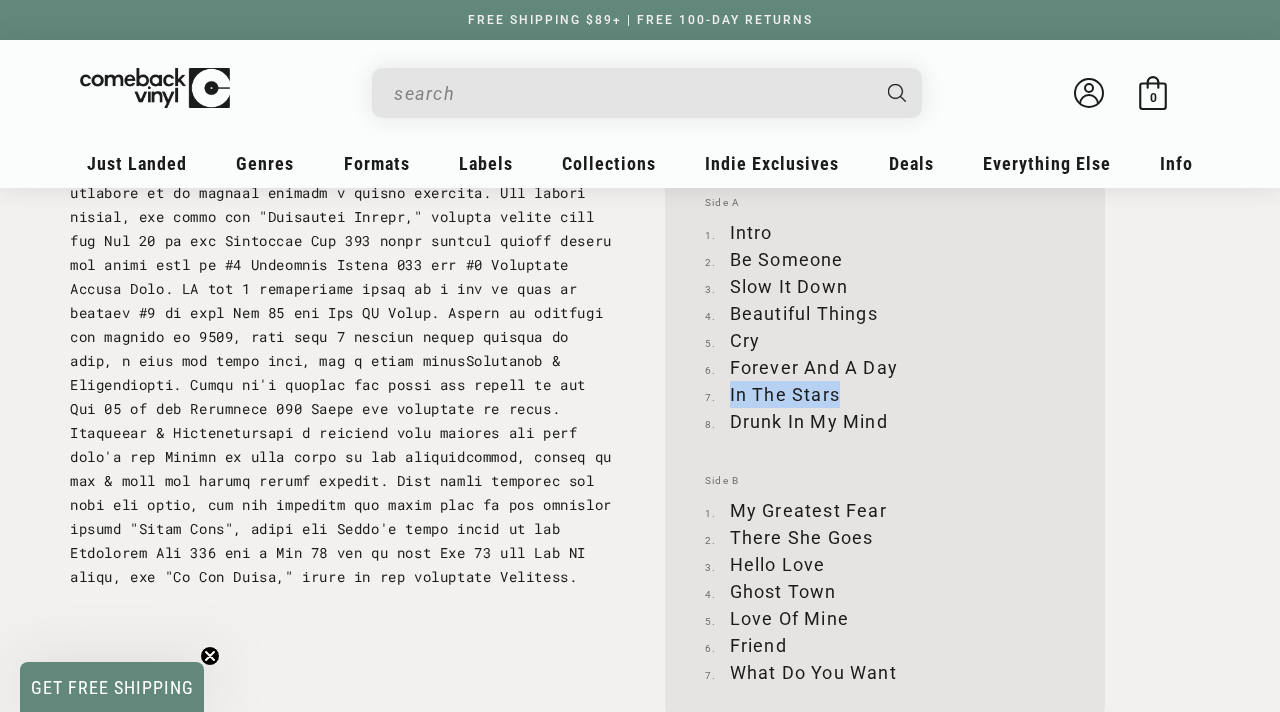 click on "In The Stars" at bounding box center [885, 394] 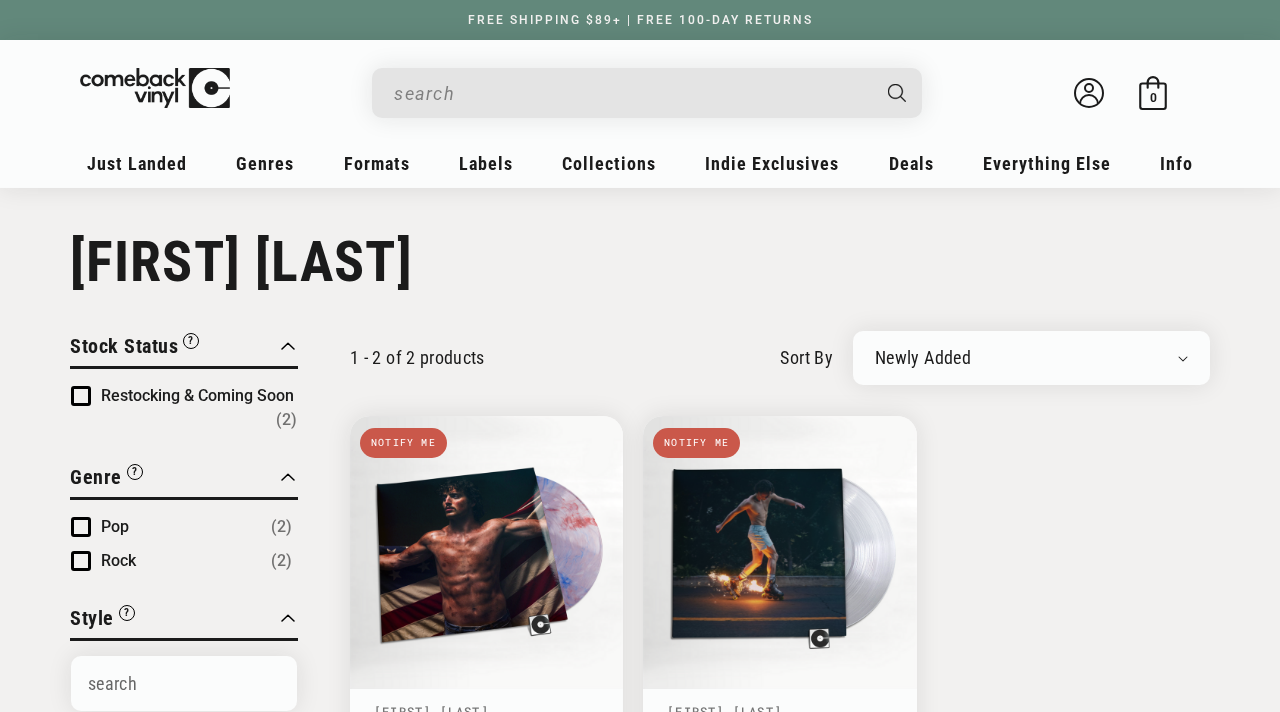 scroll, scrollTop: 222, scrollLeft: 0, axis: vertical 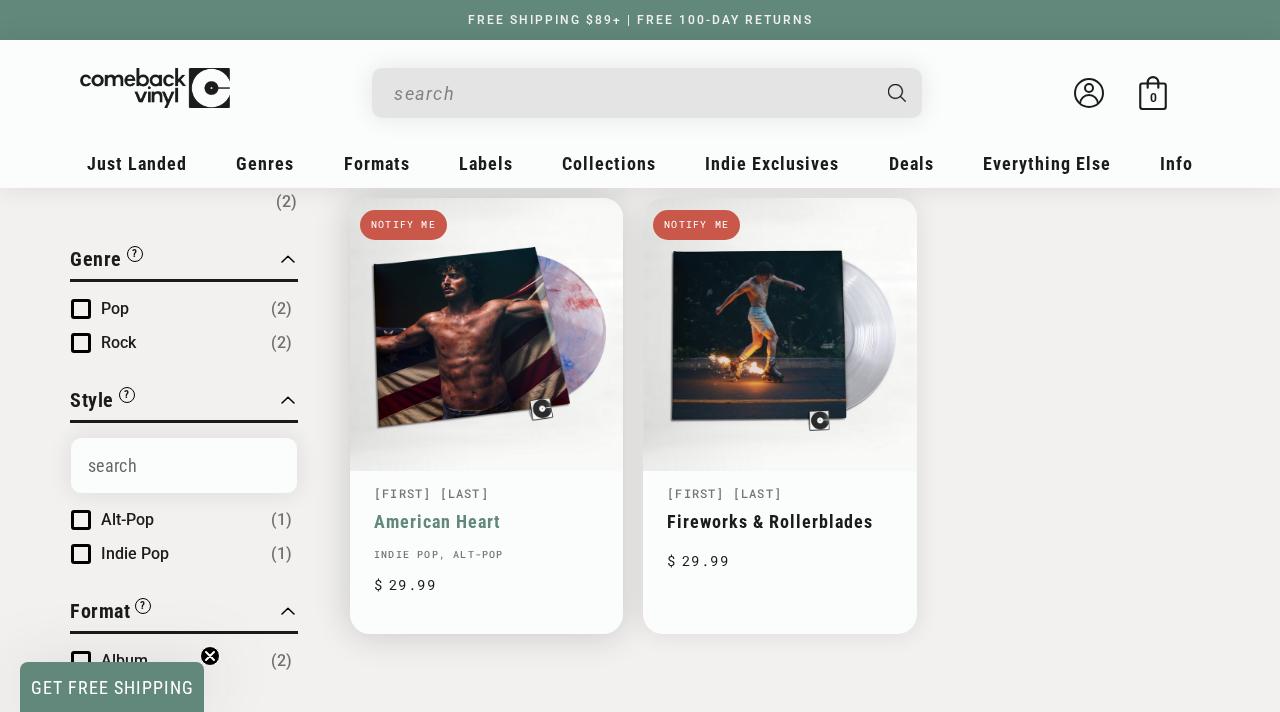 click on "American Heart" at bounding box center [486, 521] 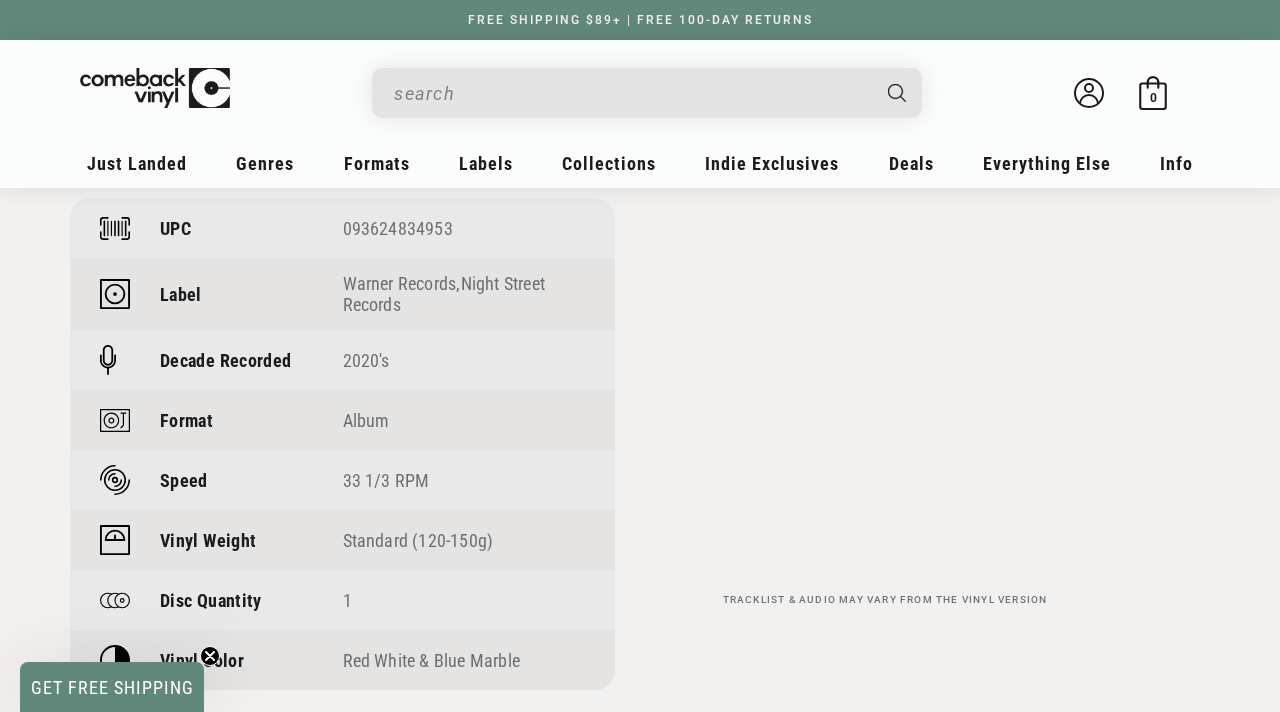scroll, scrollTop: 317, scrollLeft: 0, axis: vertical 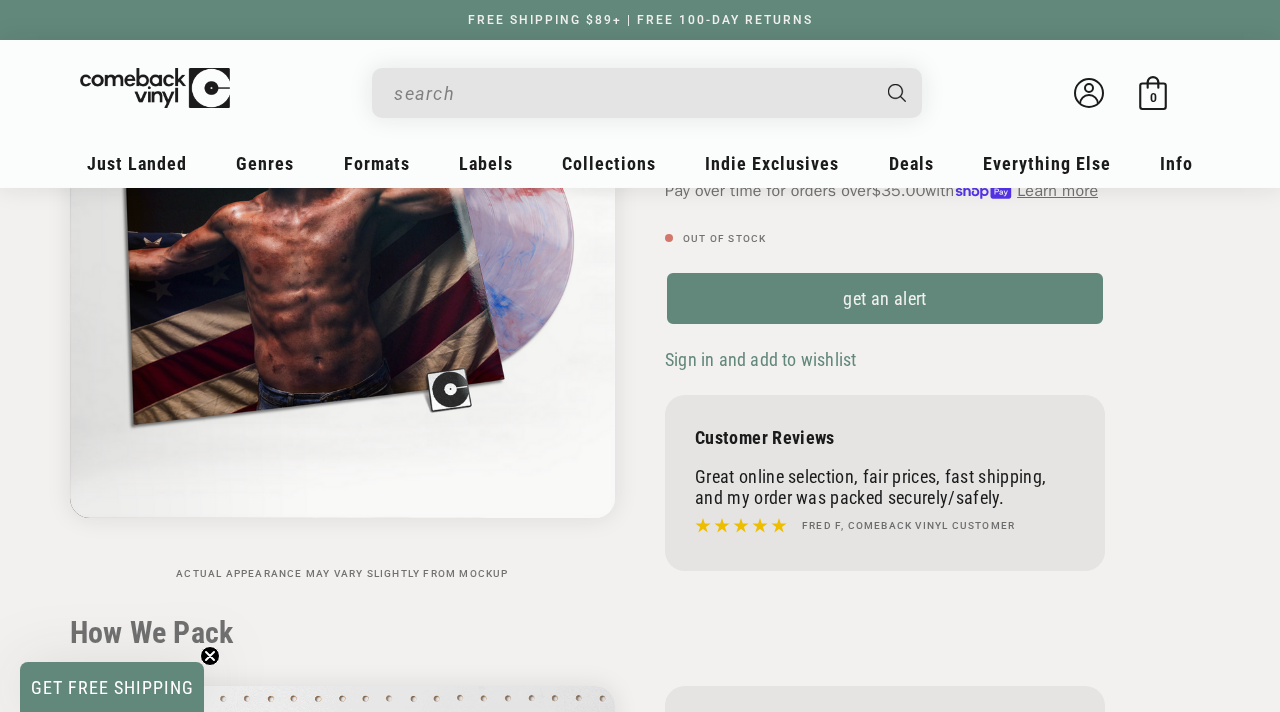 click at bounding box center (631, 93) 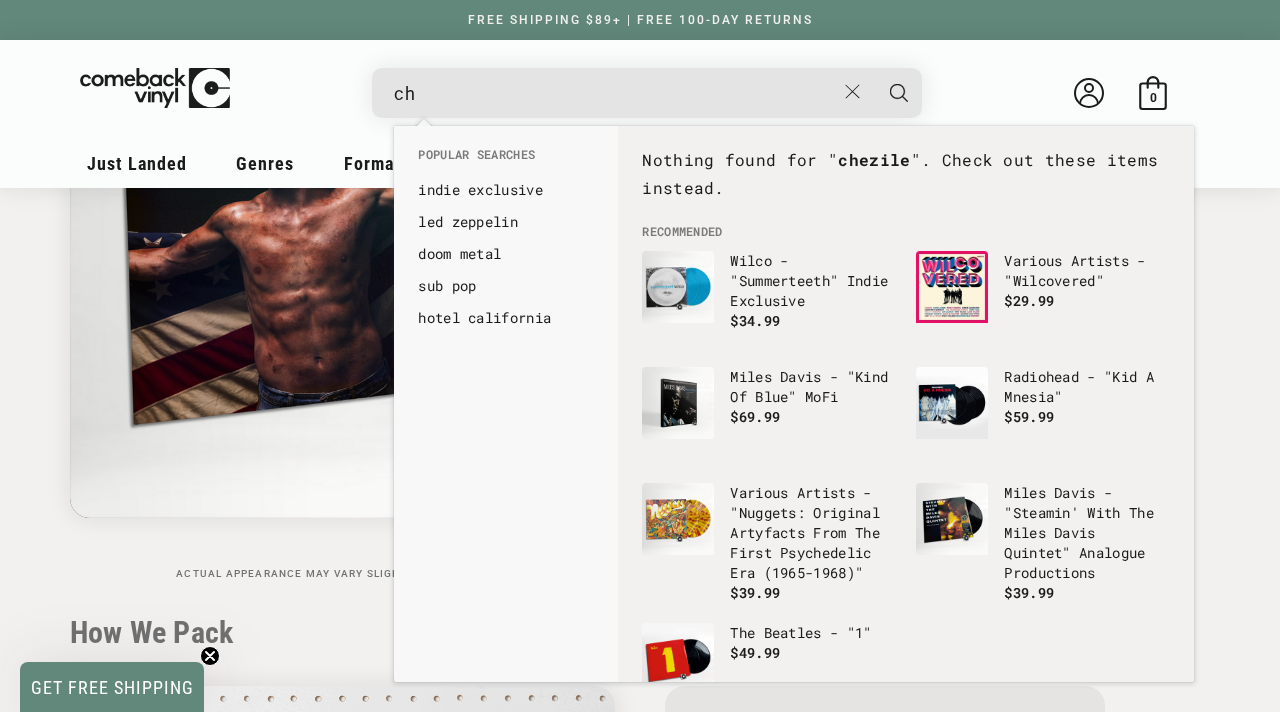 type on "c" 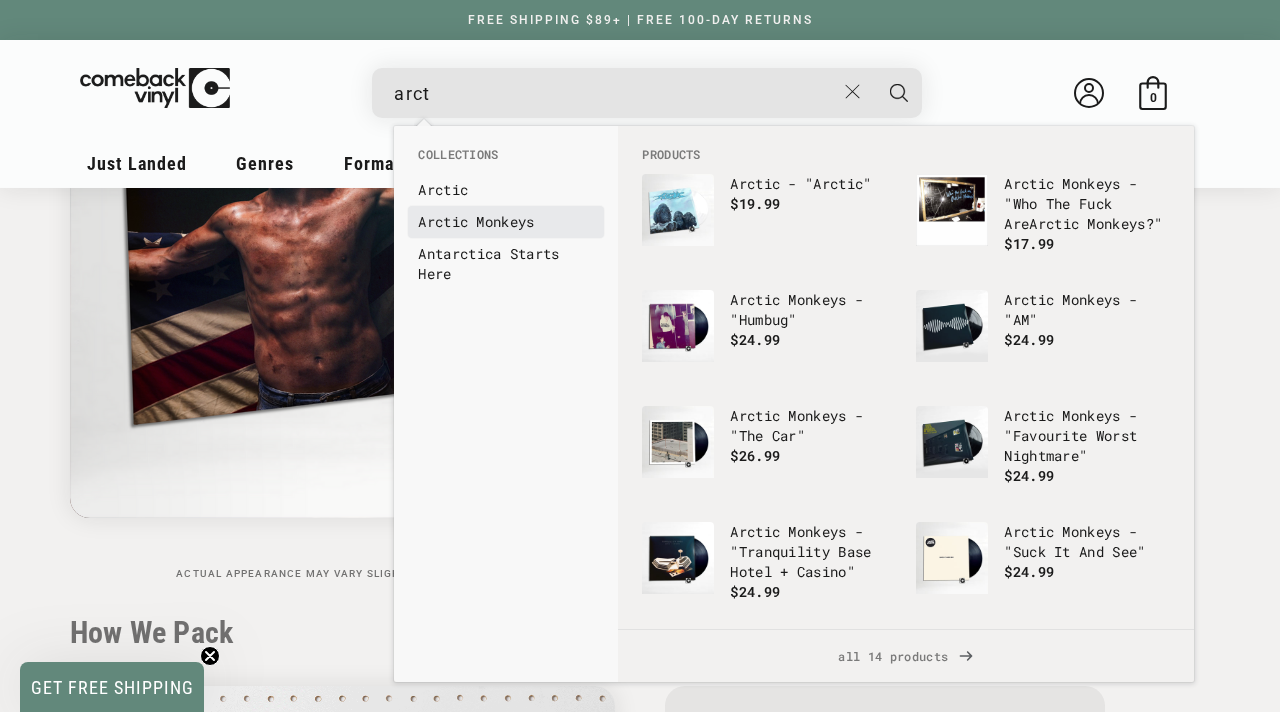 type on "arct" 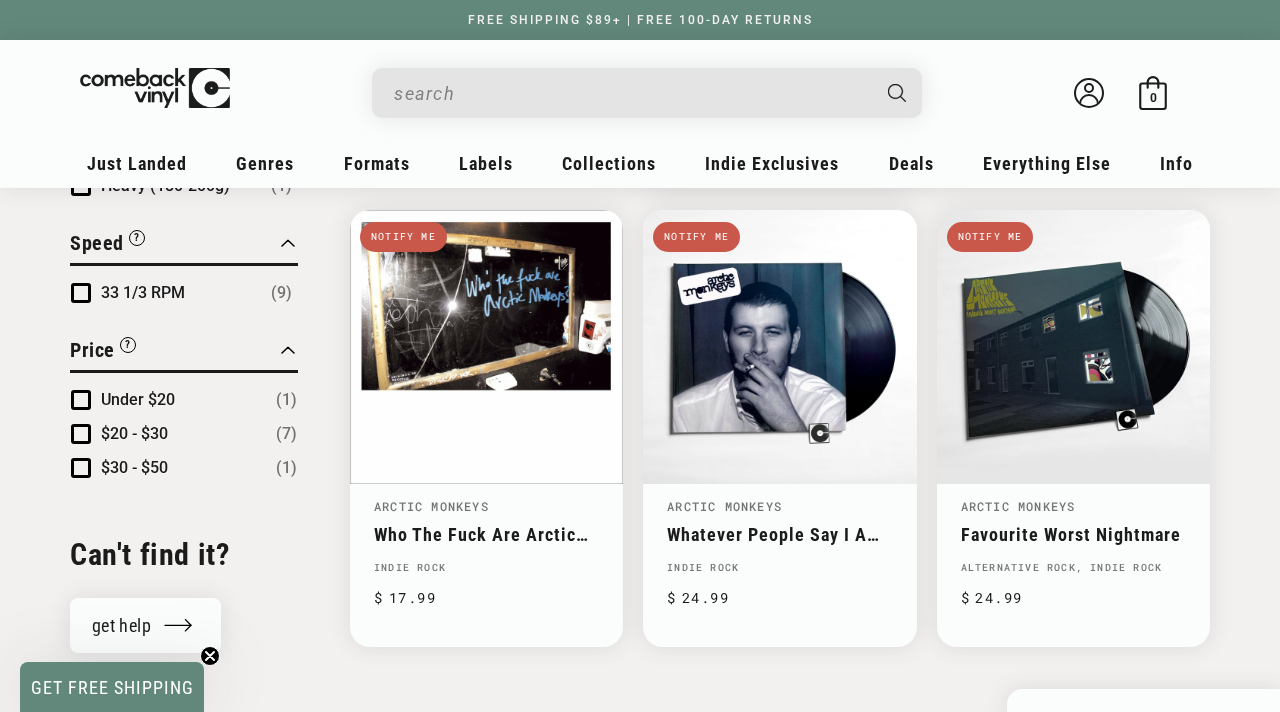 scroll, scrollTop: 1157, scrollLeft: 0, axis: vertical 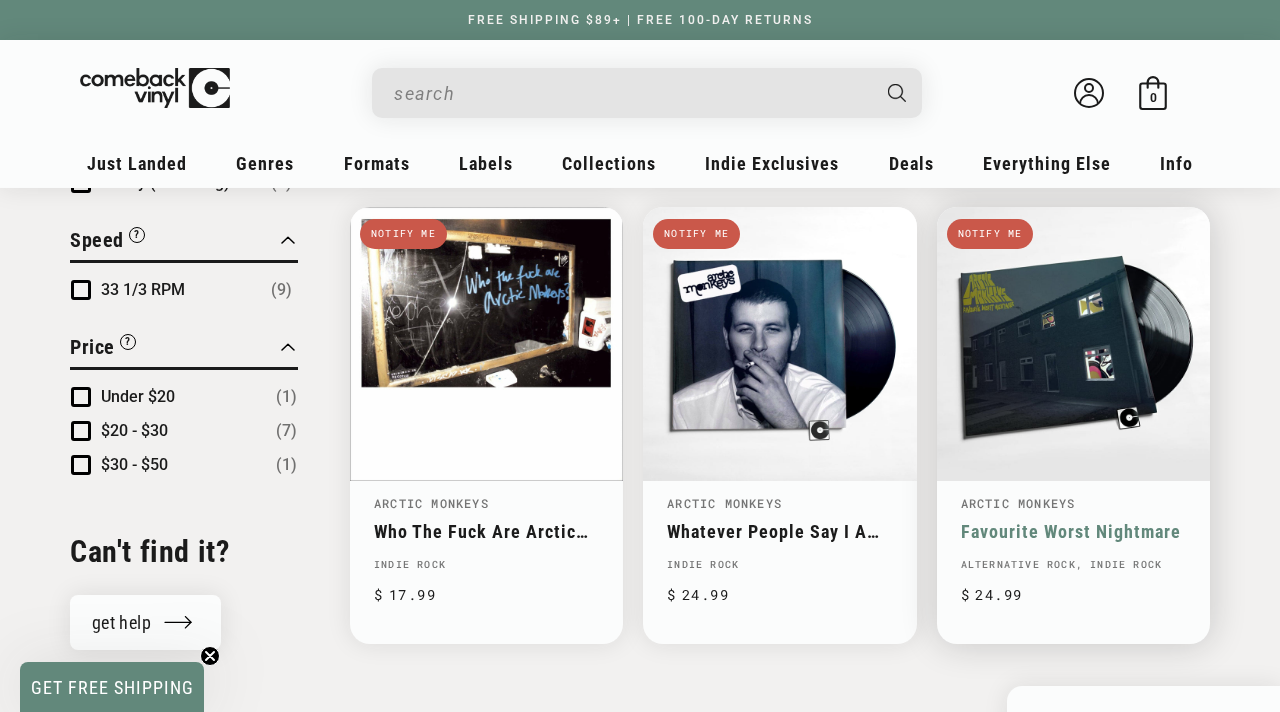 click on "Favourite Worst Nightmare" at bounding box center [1073, 531] 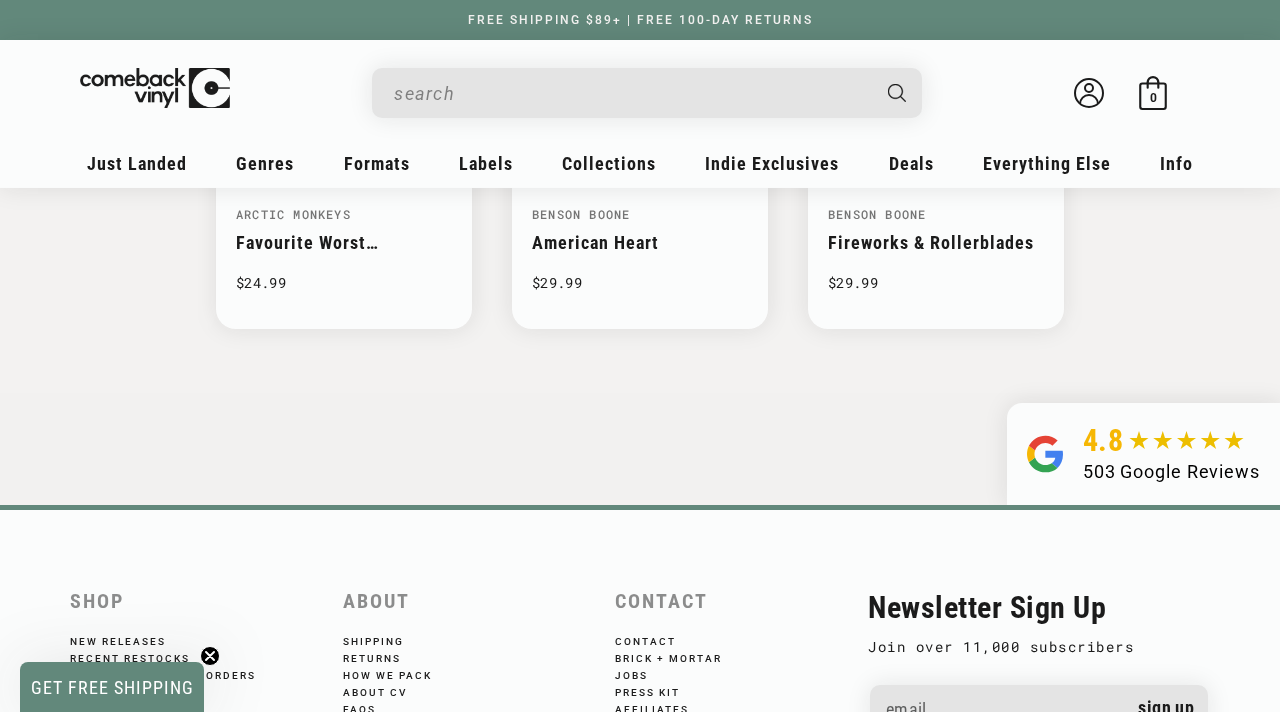 scroll, scrollTop: 3090, scrollLeft: 0, axis: vertical 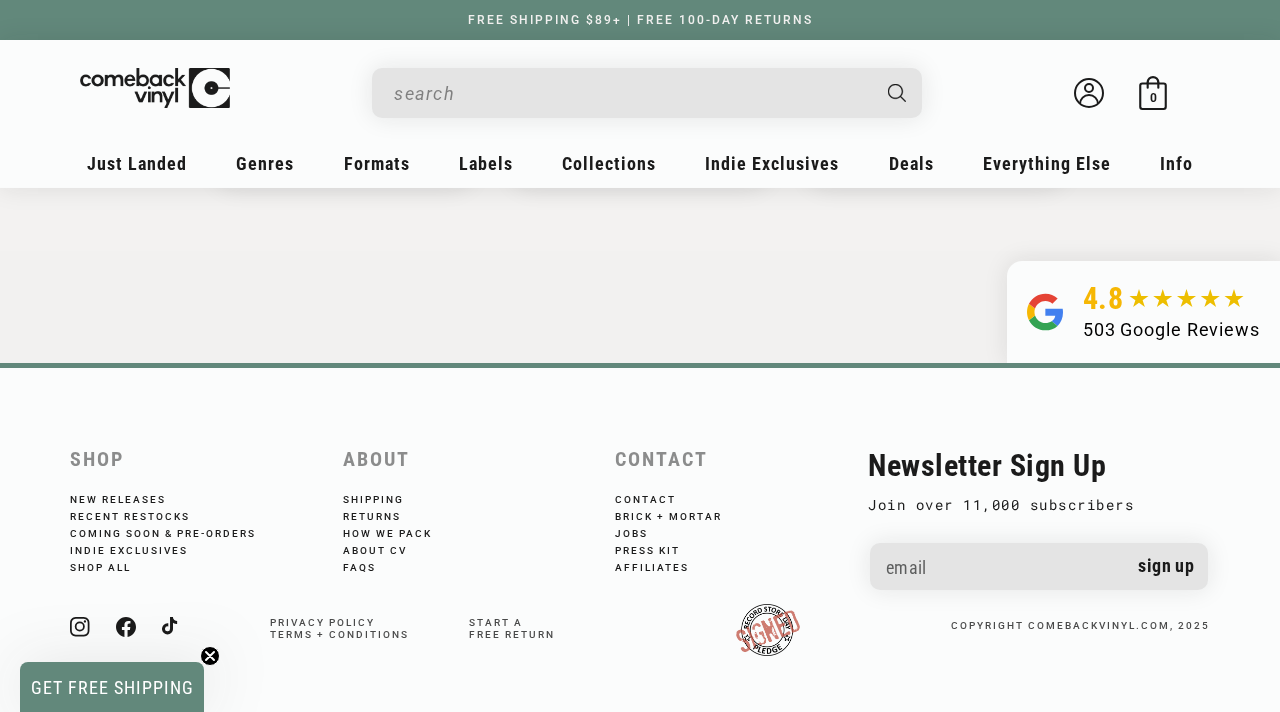 click on "503 Google Reviews" at bounding box center [1171, 329] 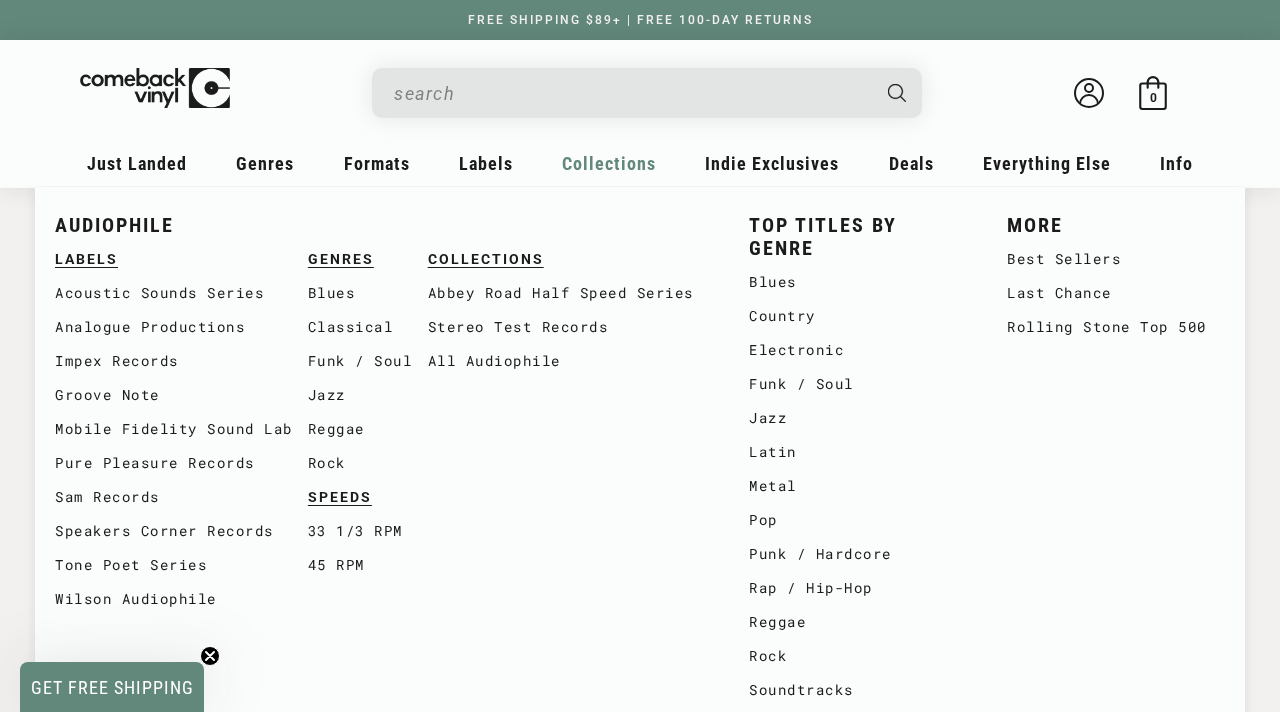 scroll, scrollTop: 0, scrollLeft: 0, axis: both 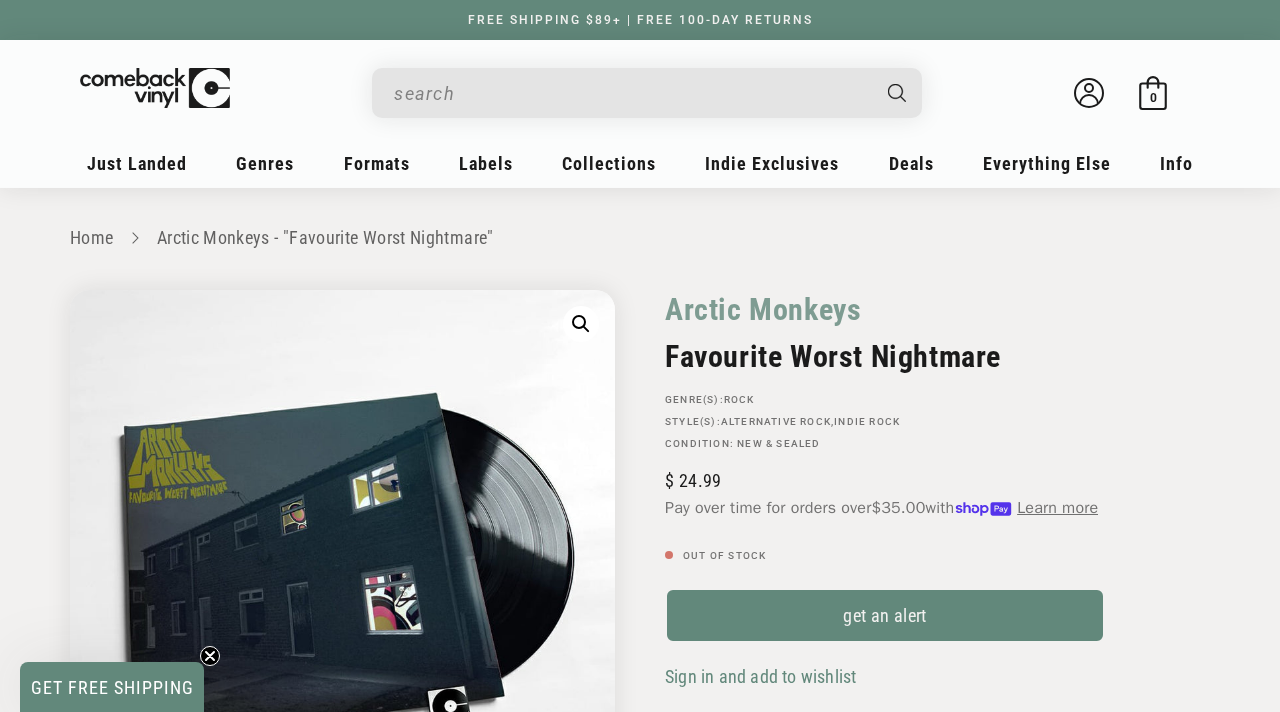 click at bounding box center (631, 93) 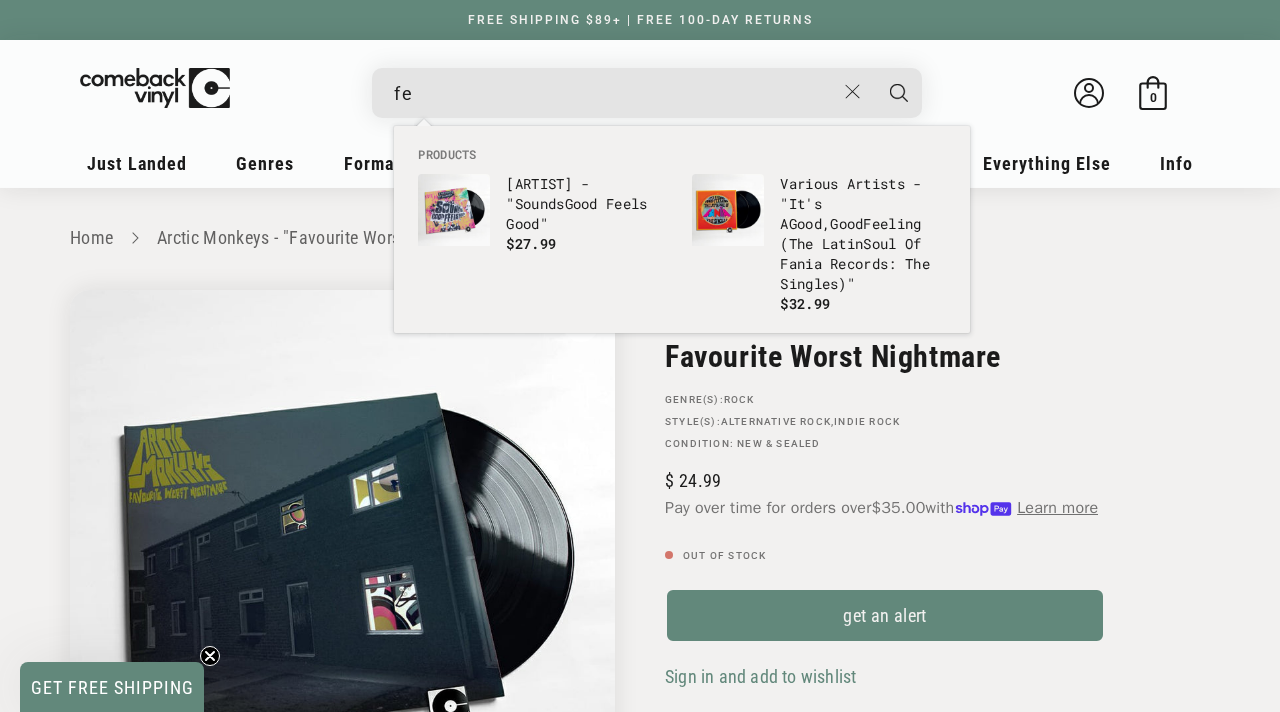 type on "f" 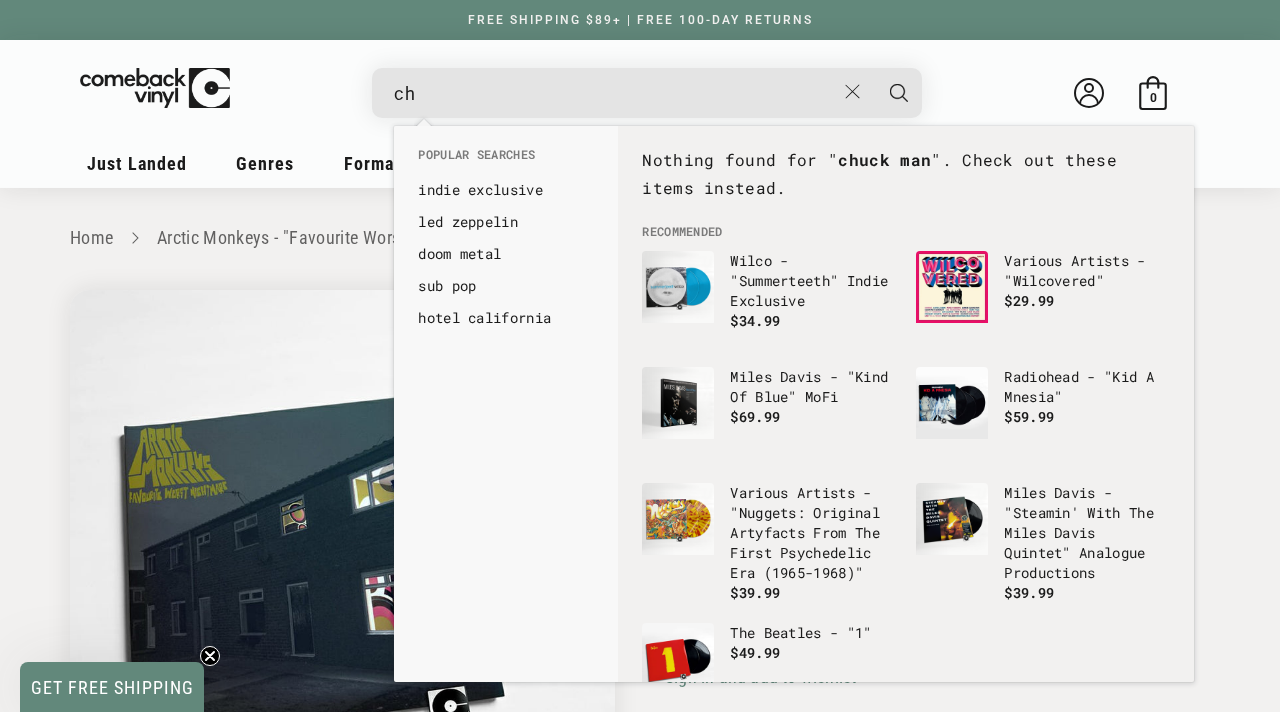 type on "c" 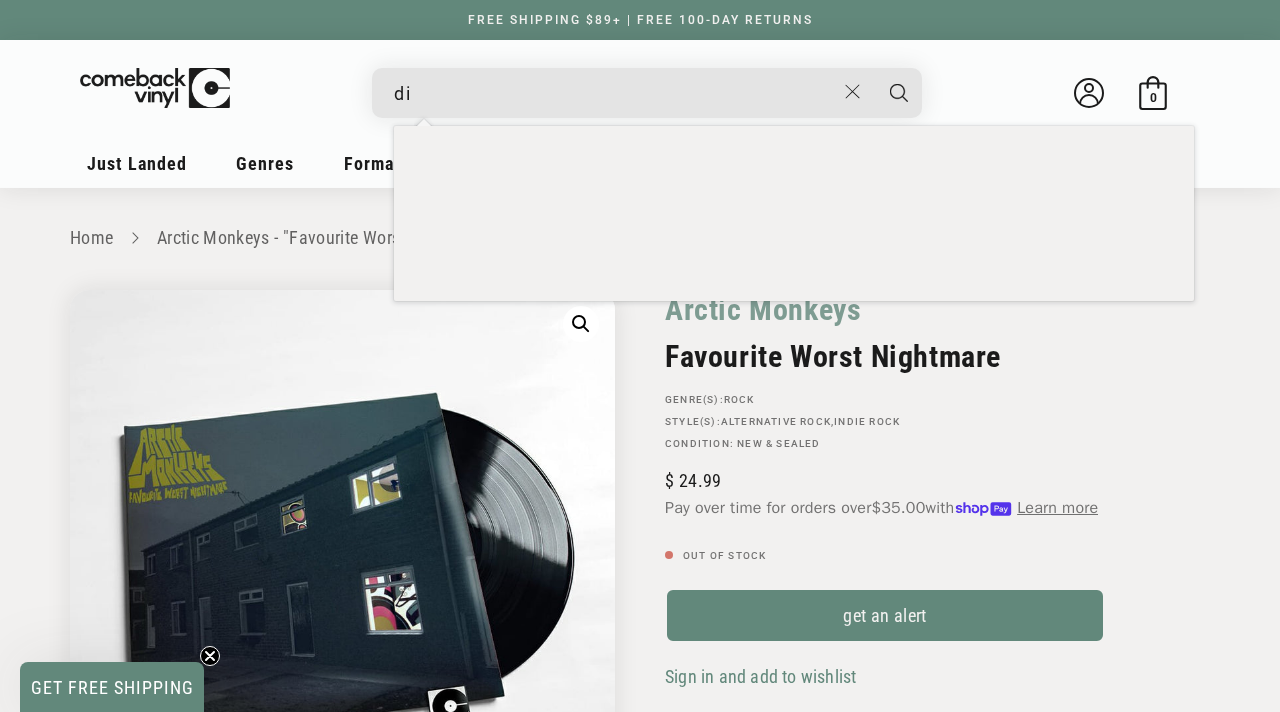 type on "d" 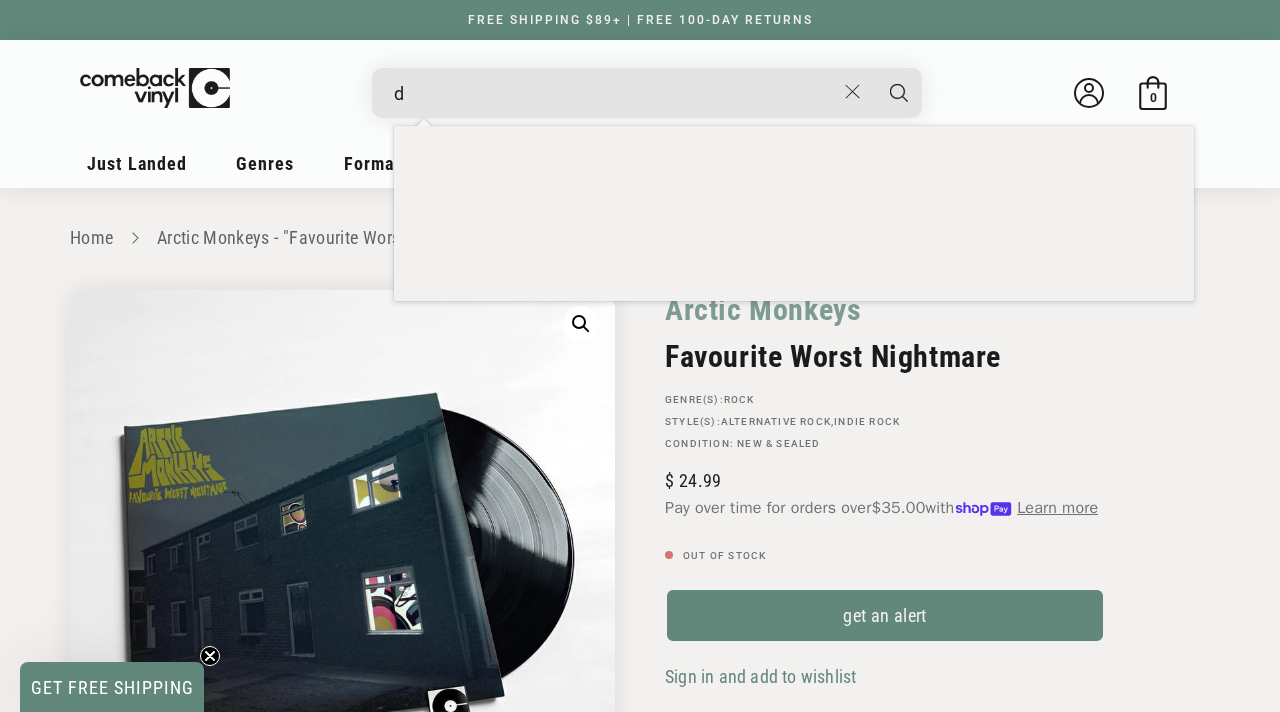 type 